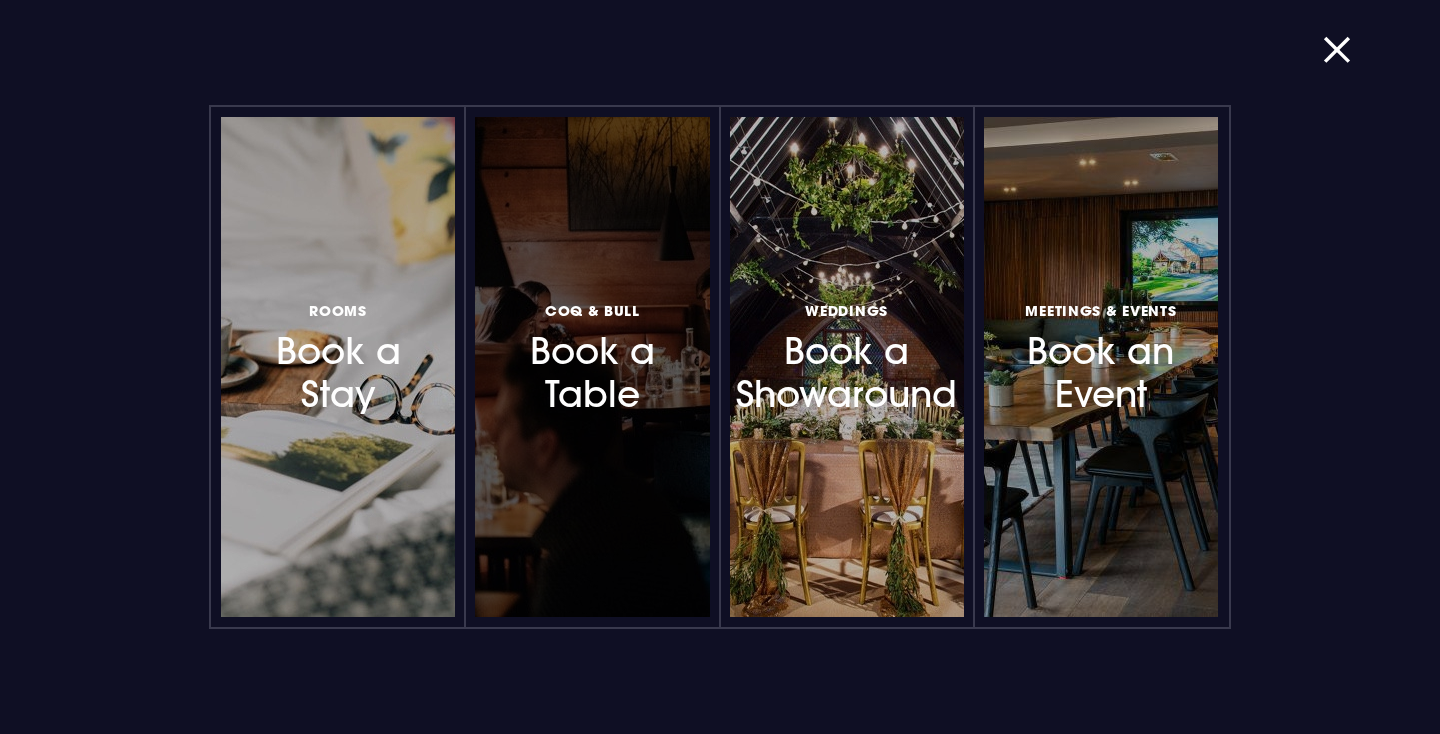 scroll, scrollTop: 0, scrollLeft: 0, axis: both 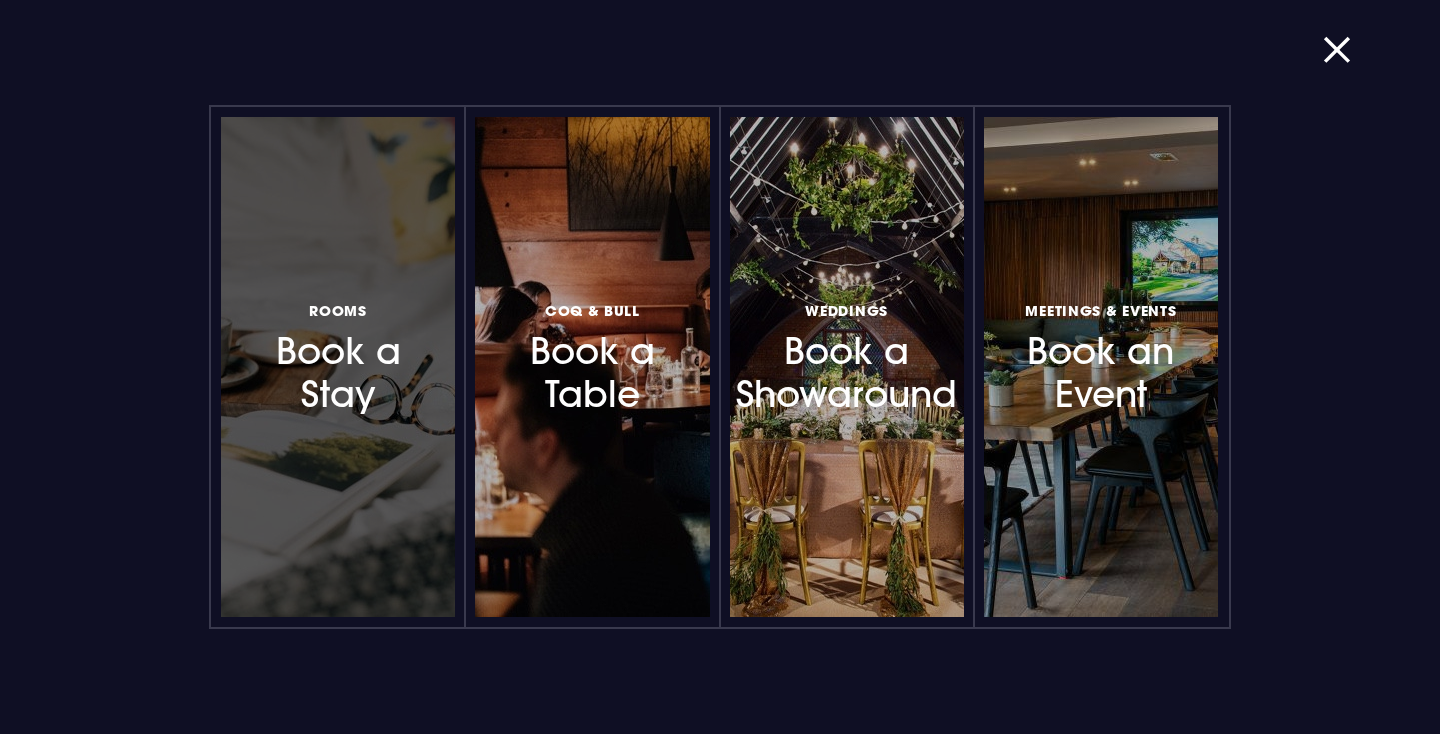 click on "Rooms
Book a Stay" at bounding box center (338, 356) 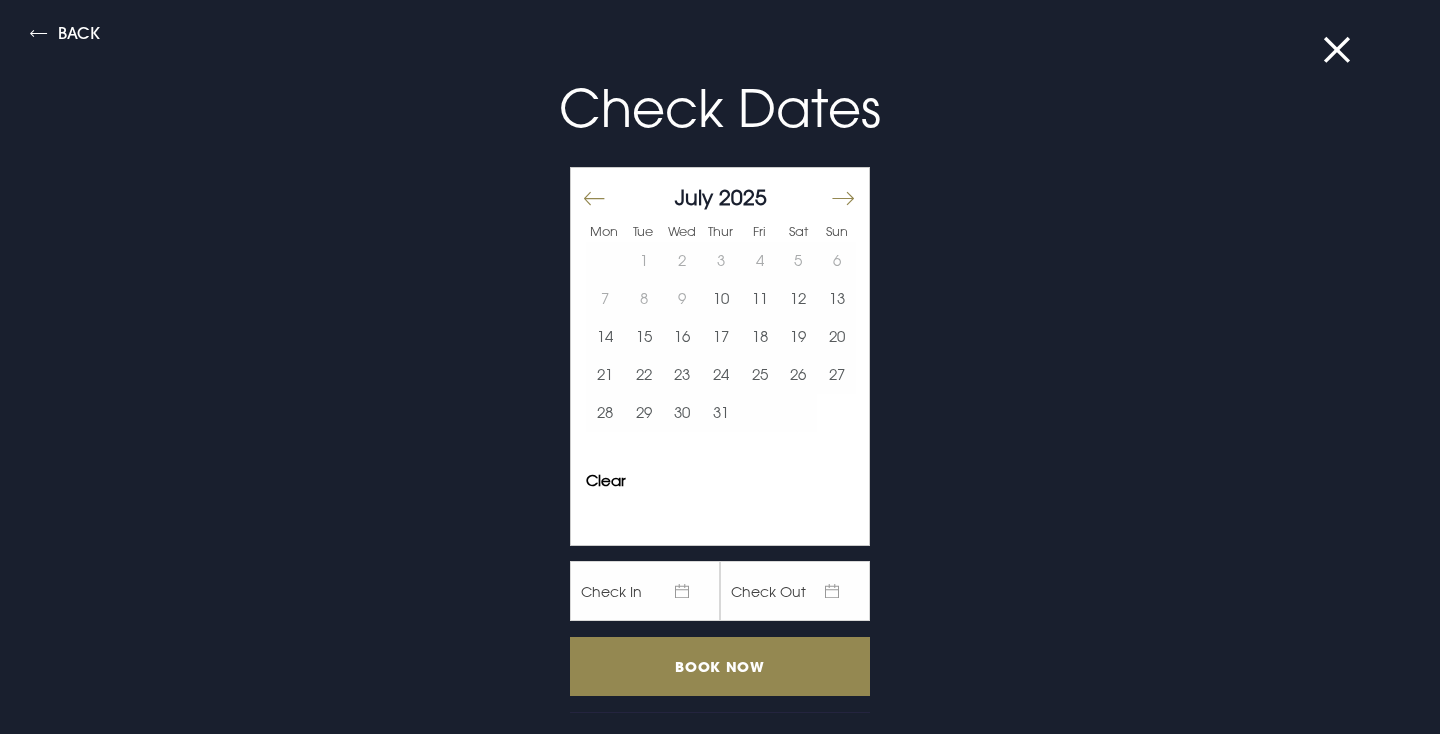 scroll, scrollTop: 0, scrollLeft: 0, axis: both 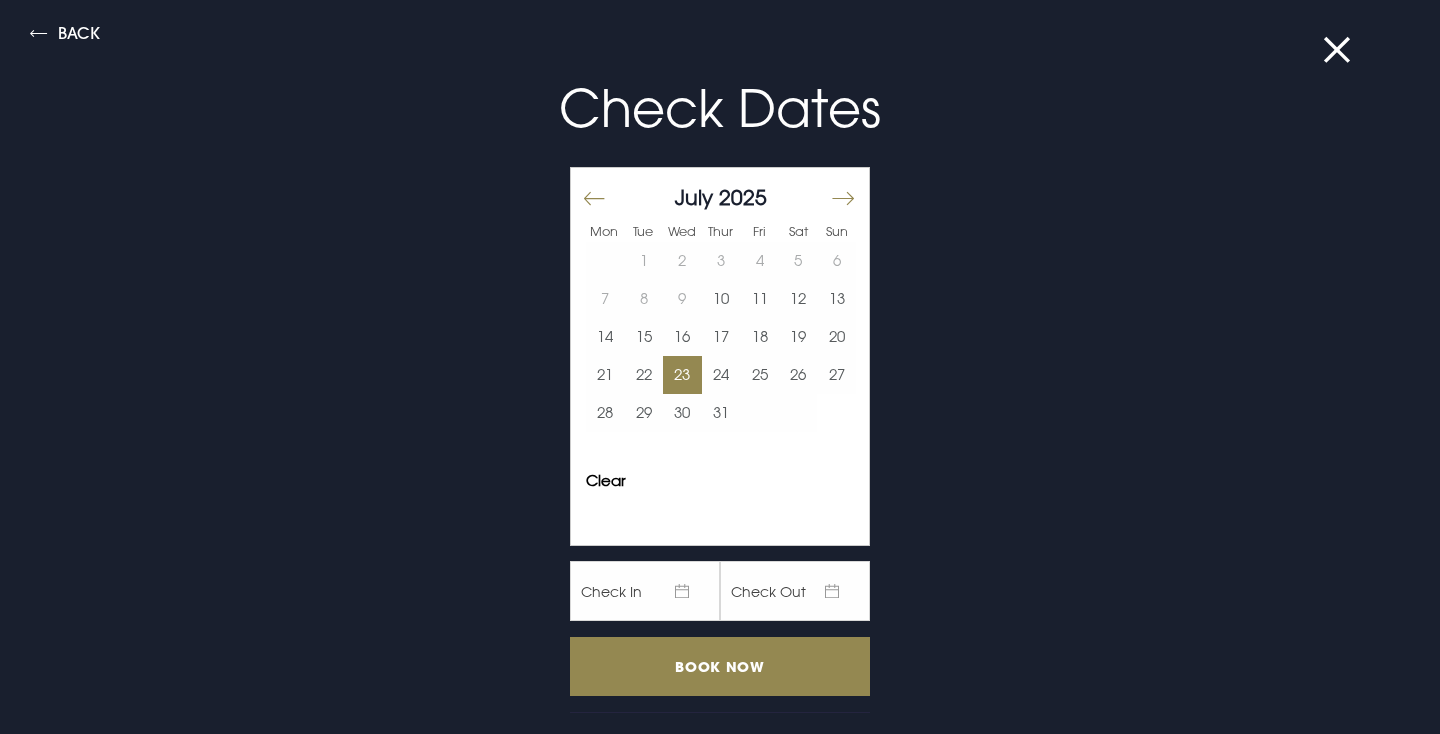 click on "23" at bounding box center [682, 375] 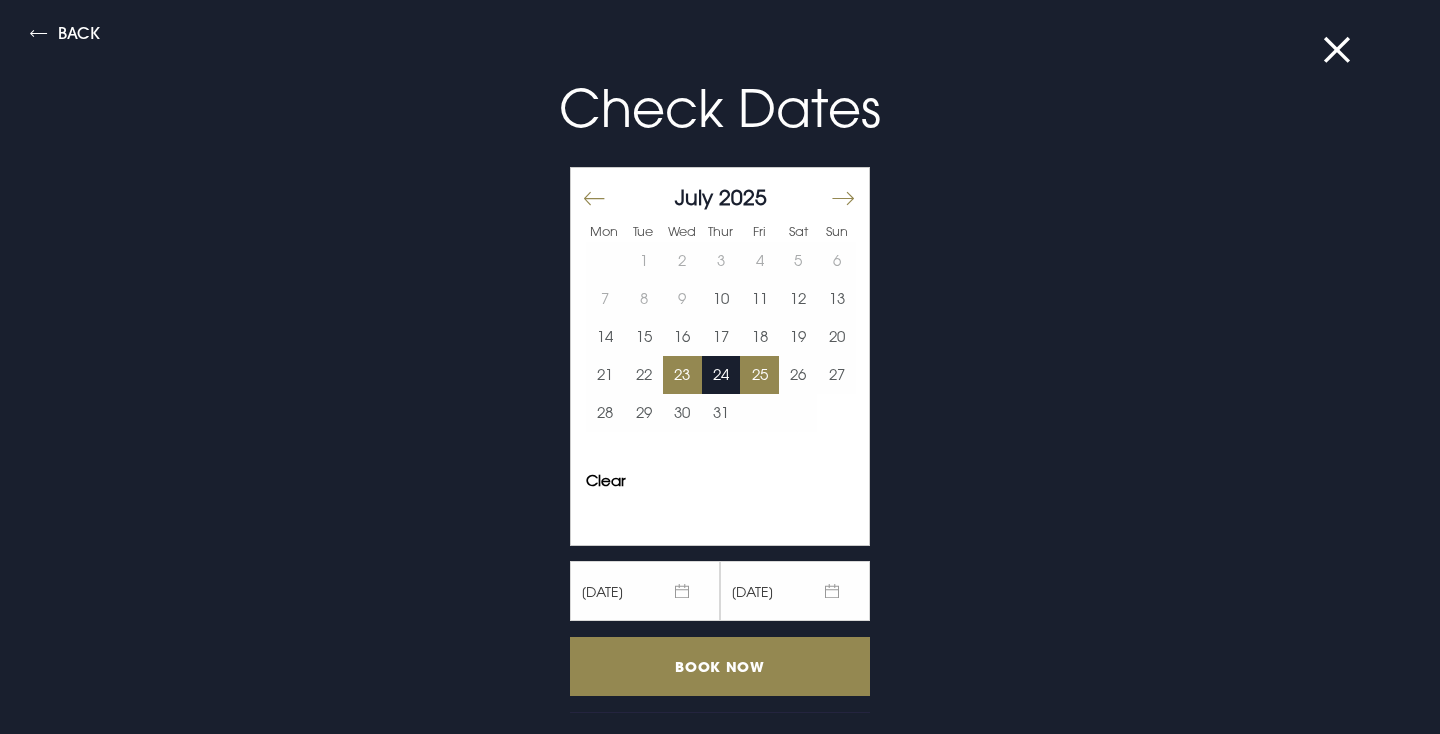 click on "25" at bounding box center (759, 375) 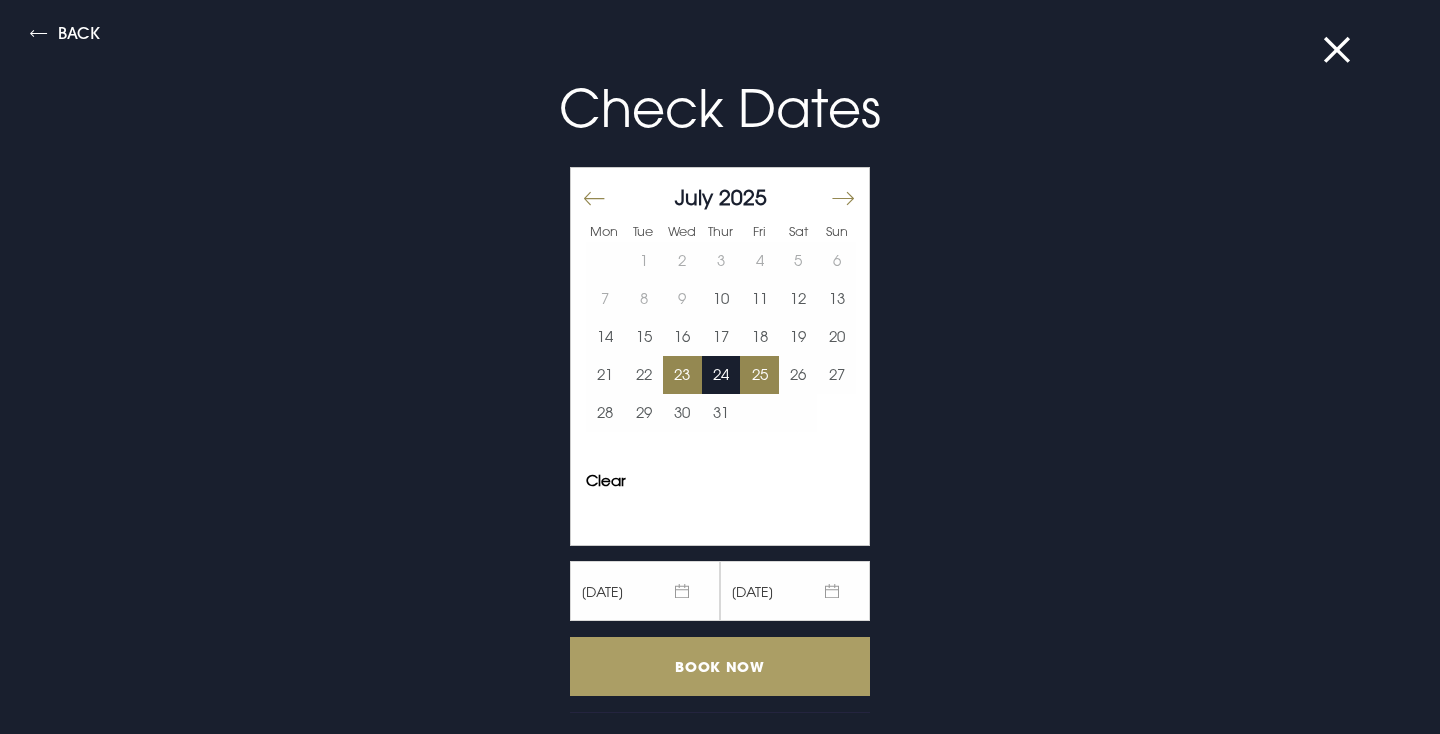 click on "Book Now" at bounding box center (720, 666) 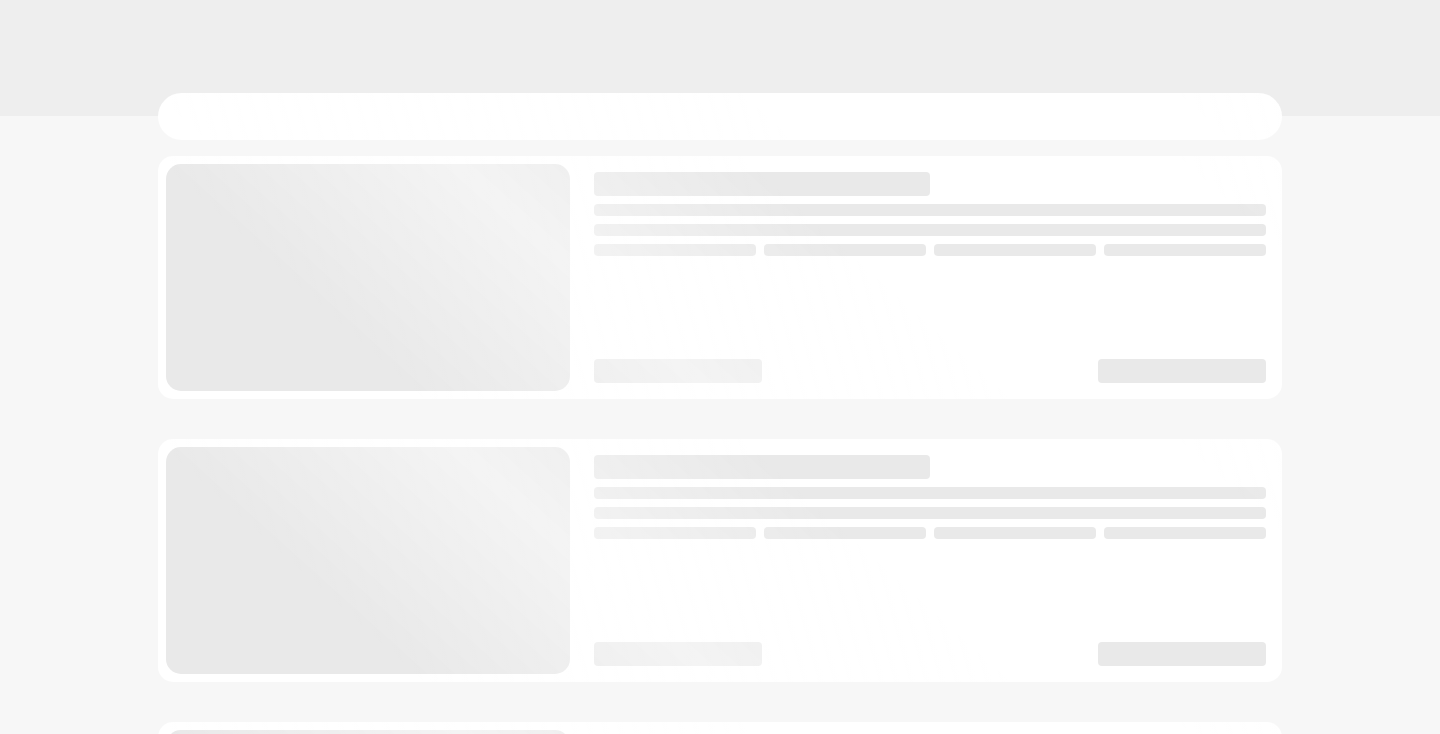 scroll, scrollTop: 0, scrollLeft: 0, axis: both 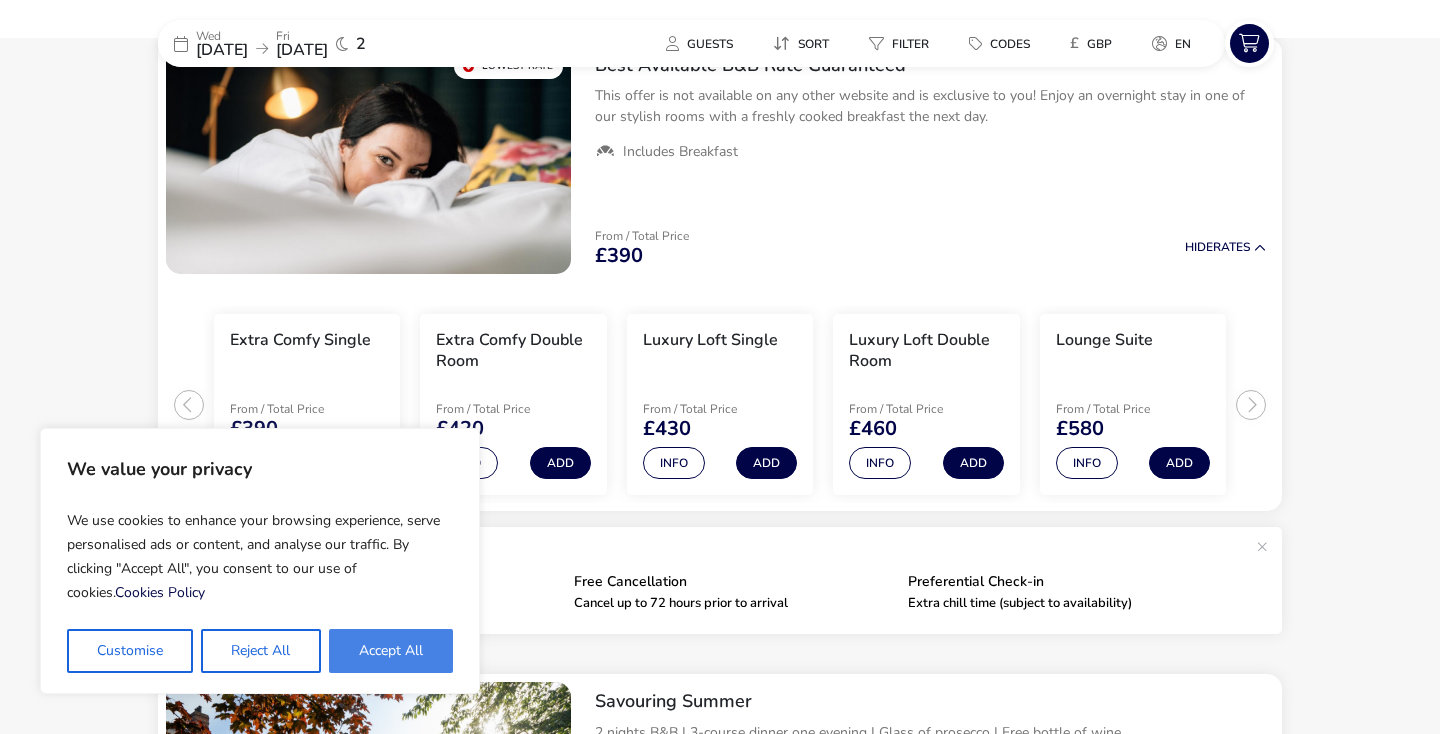 click on "Accept All" at bounding box center [391, 651] 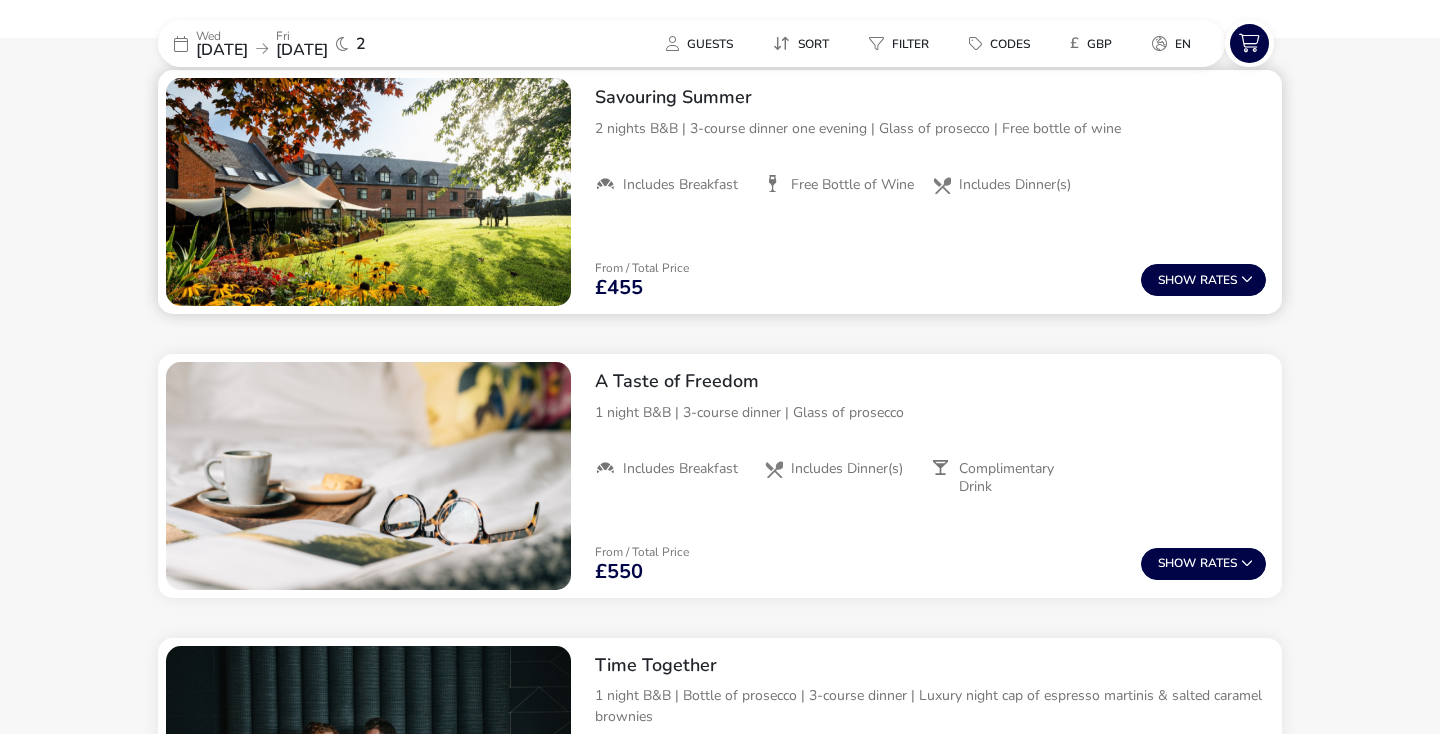 scroll, scrollTop: 765, scrollLeft: 0, axis: vertical 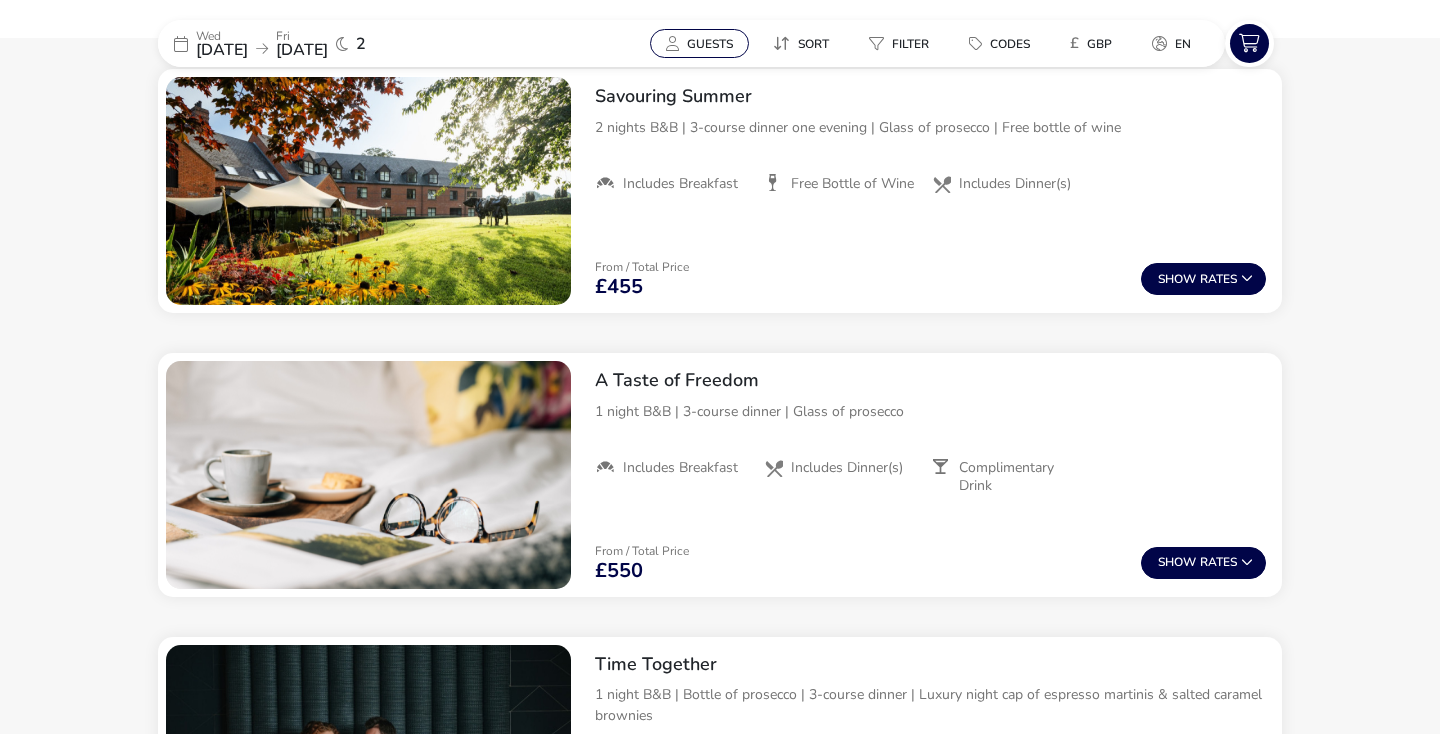 click on "Guests" at bounding box center (710, 44) 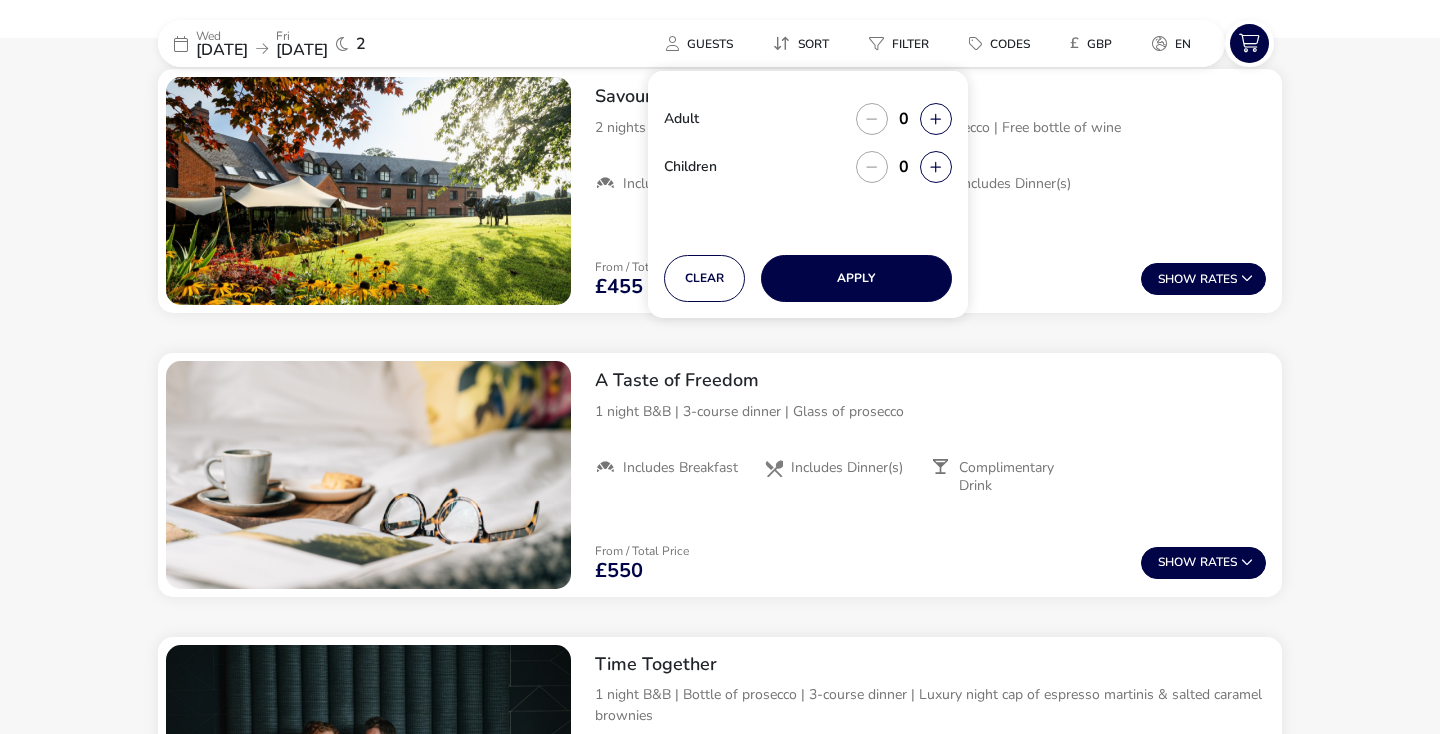 click on "[DATE] [DATE] 2 Guests Sort Filter Codes £ GBP en  Adult  0  Children   0  Clear   Apply  Our Flexible Booking Policy When you book direct with Clandeboye Lodge, you can cancel or change your booking for free up to 72 hours before arrival, offering you full flexibility.  Dismiss  Lowest Rate  Best Available B&B Rate Guaranteed This offer is not available on any other website and is exclusive to you! Enjoy an overnight stay in one of our stylish rooms with a freshly cooked breakfast the next day.    Includes Breakfast  From / Total Price  £390 Hide   Rates   Extra Comfy Single   From / Total Price  £390  Info   Add   Extra Comfy Double Room   From / Total Price  £420  Info   Add   Luxury Loft Single   From / Total Price  £430  Info   Add   Luxury Loft Double Room   From / Total Price  £460  Info   Add   Lounge Suite   From / Total Price  £580  Info   Add   Book Direct Benefits  Best Rate Guaranteed Save money by booking direct with us Free Cancellation Preferential Check-in
£455" 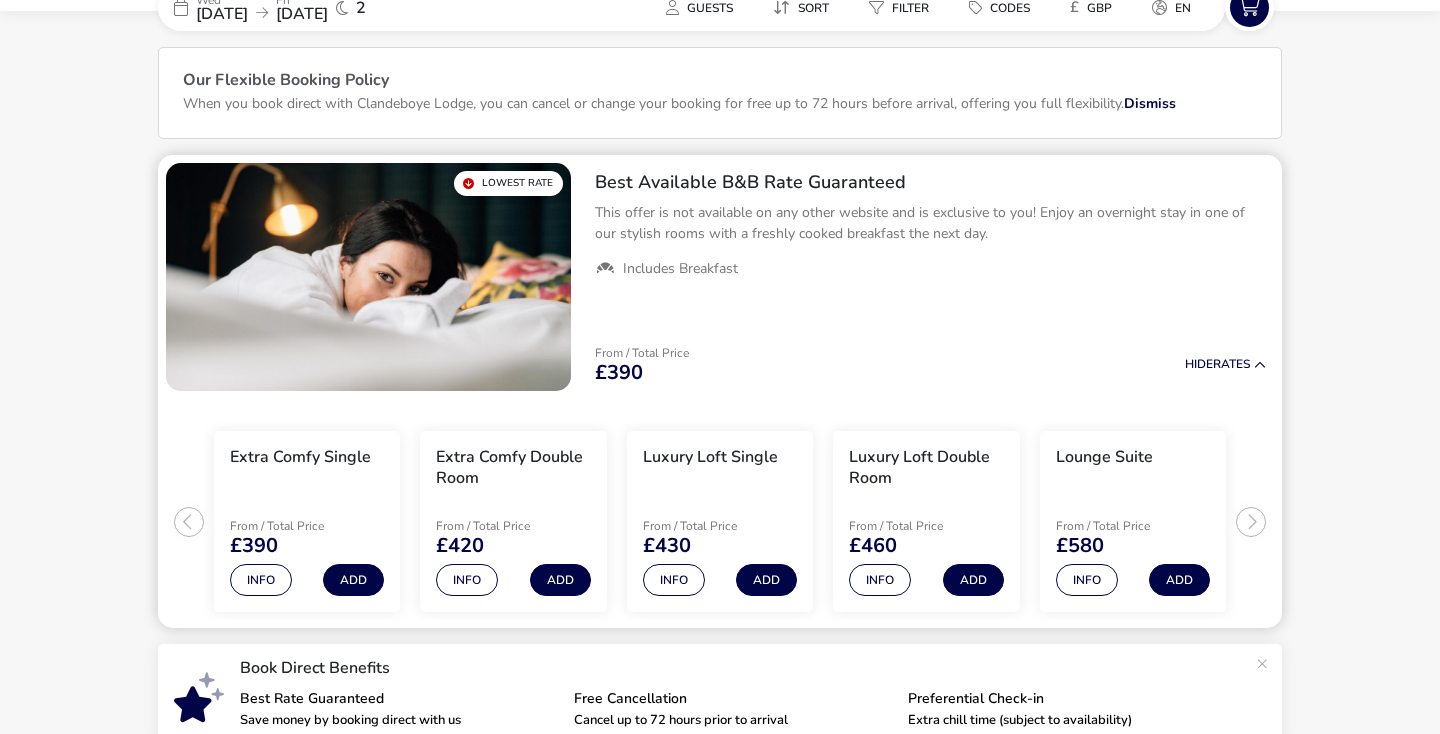 scroll, scrollTop: 84, scrollLeft: 0, axis: vertical 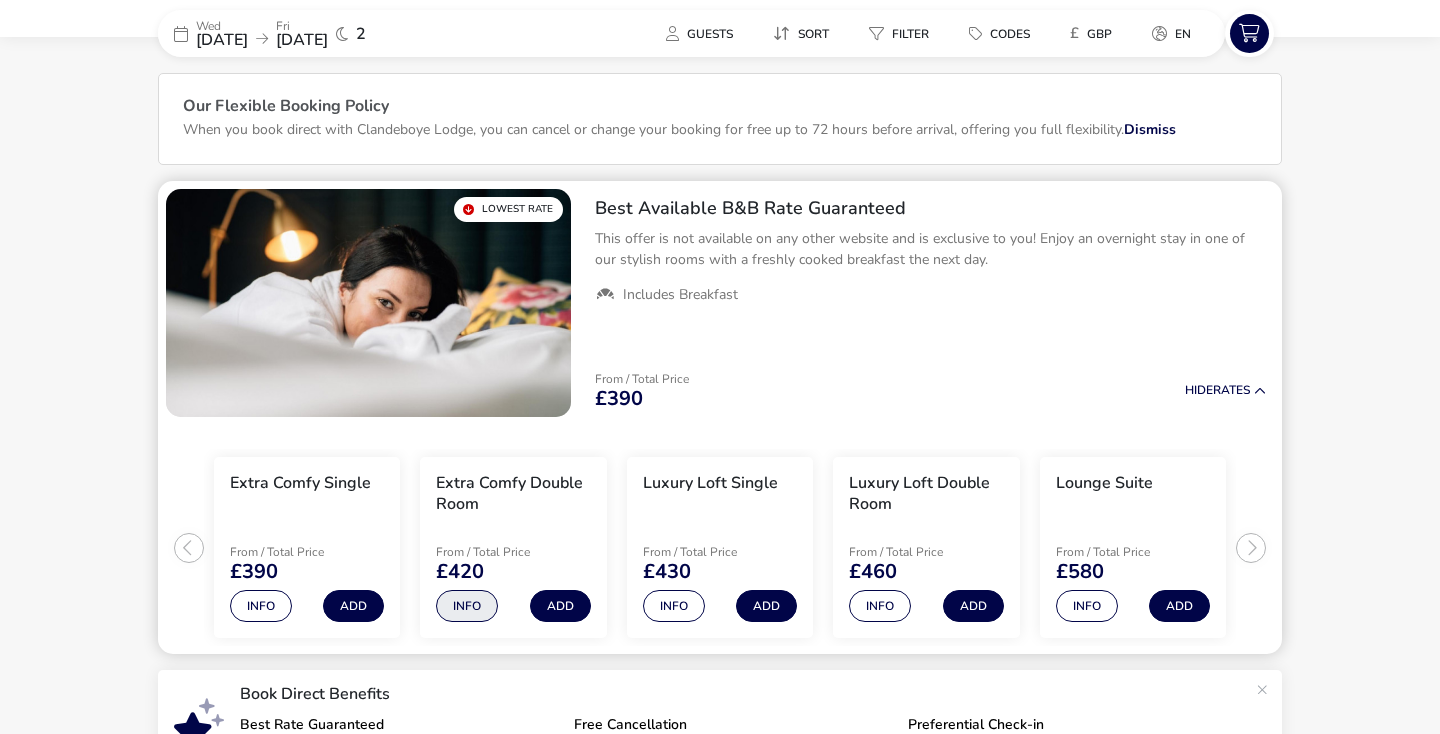 click on "Info" at bounding box center (467, 606) 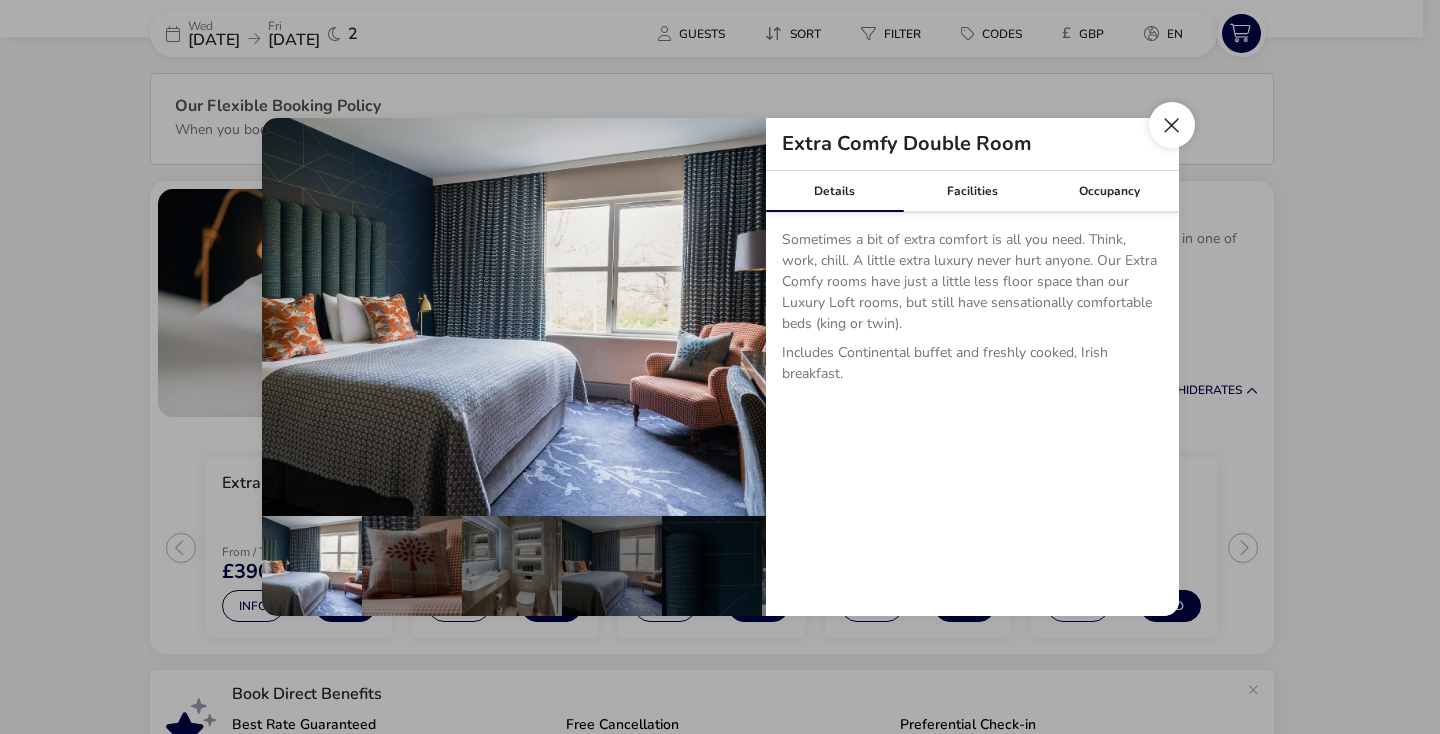 click at bounding box center (1172, 125) 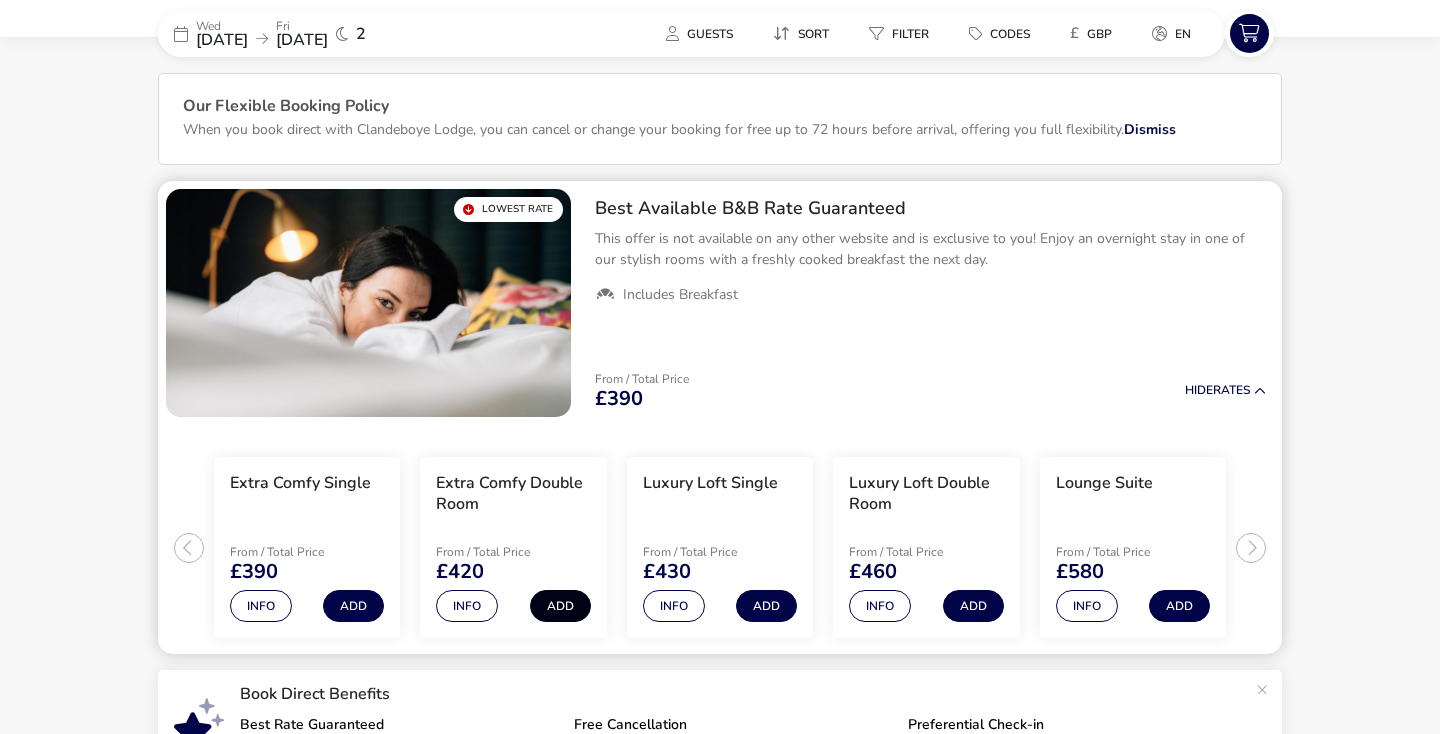 click on "Add" at bounding box center (560, 606) 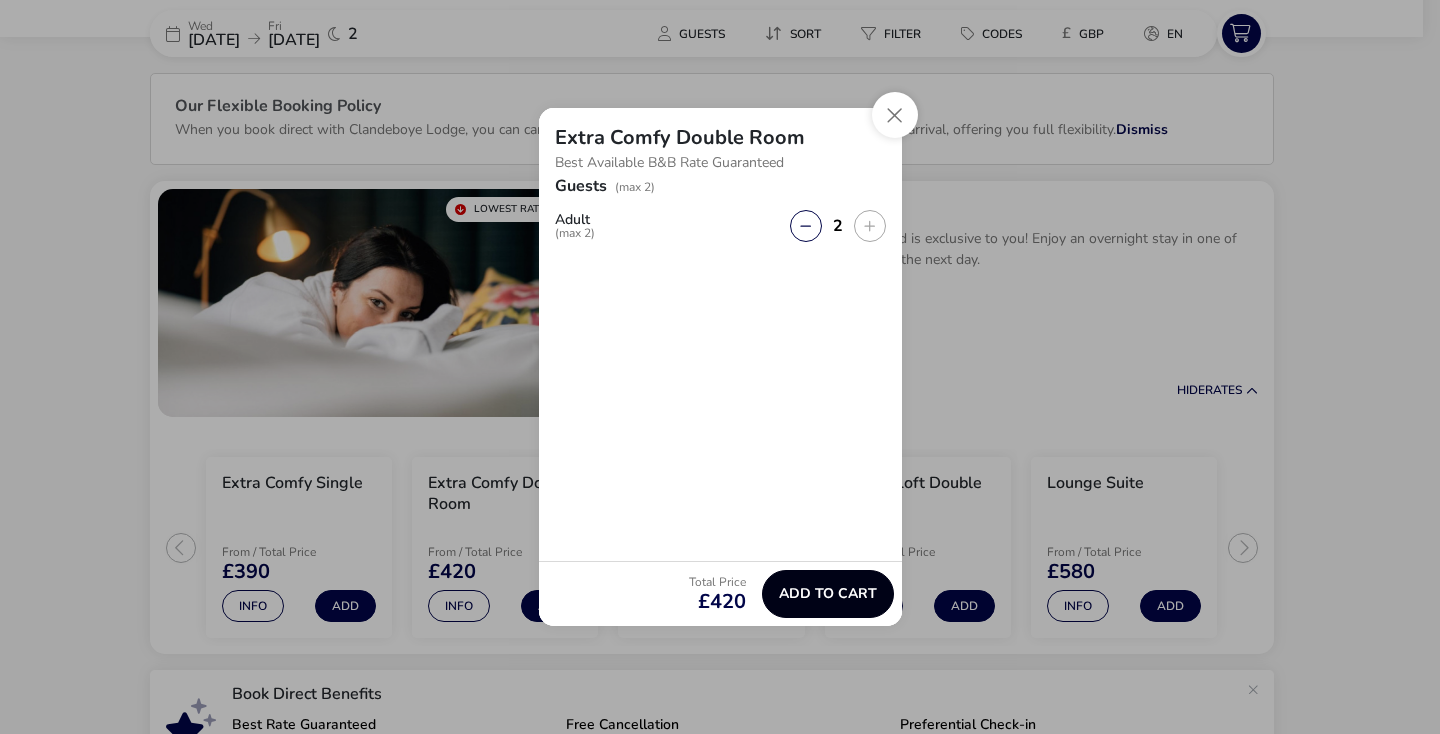 click on "Add to cart" at bounding box center (828, 593) 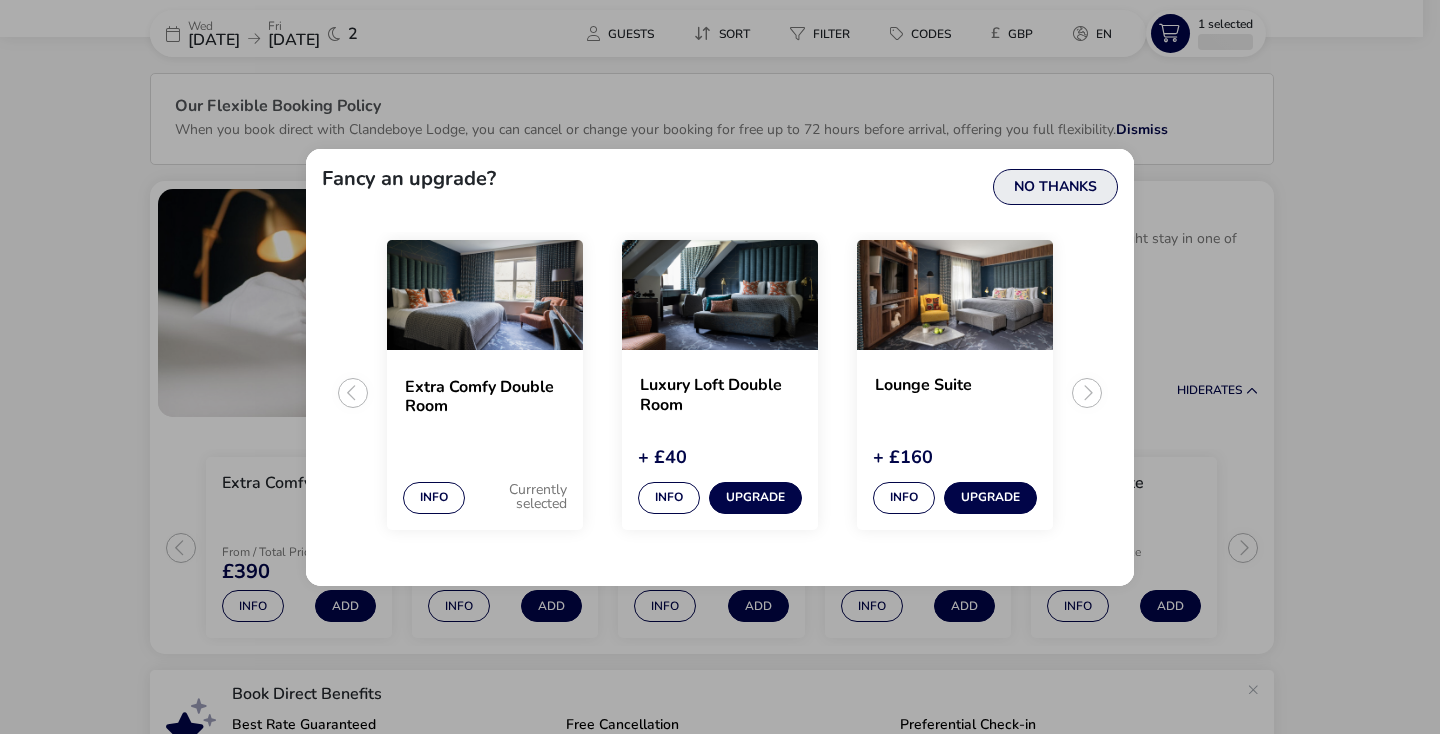 click on "No Thanks" at bounding box center (1055, 187) 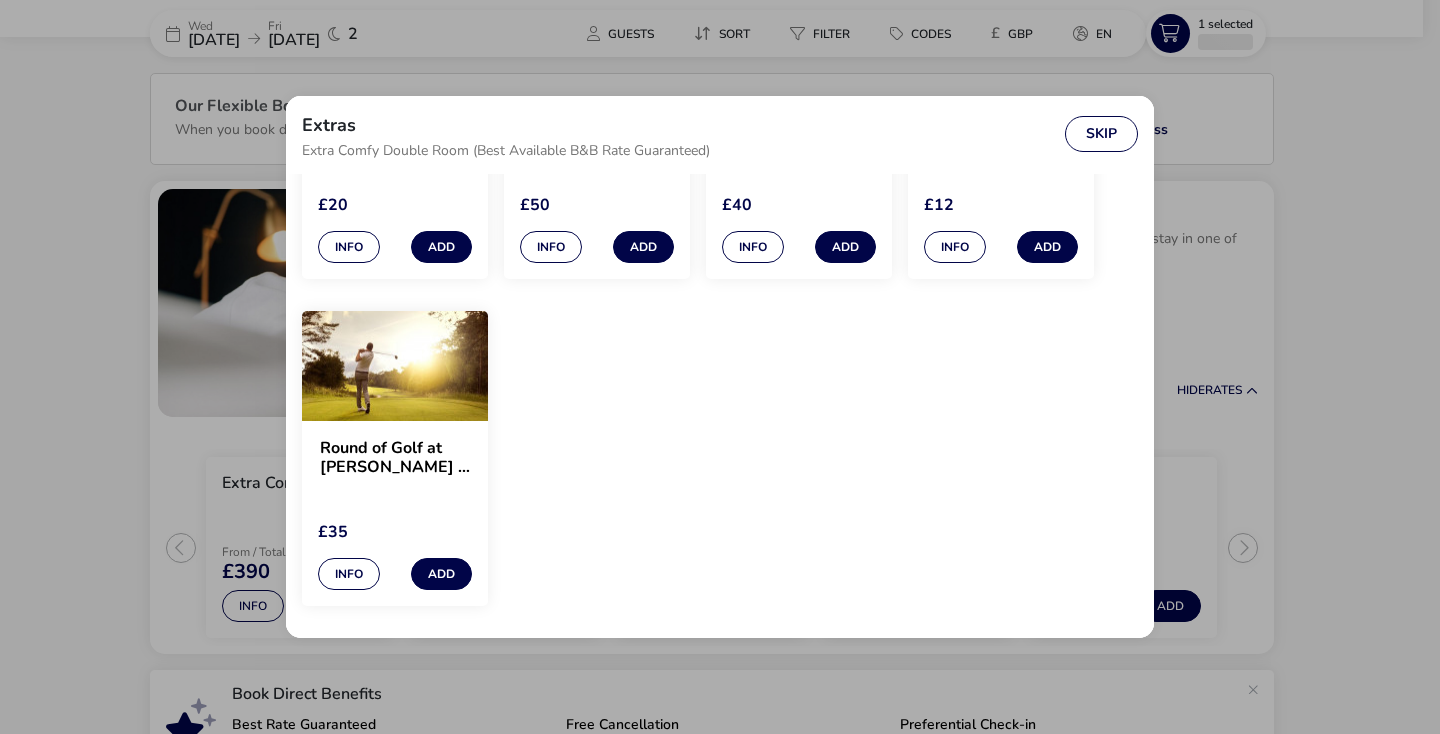scroll, scrollTop: 2044, scrollLeft: 0, axis: vertical 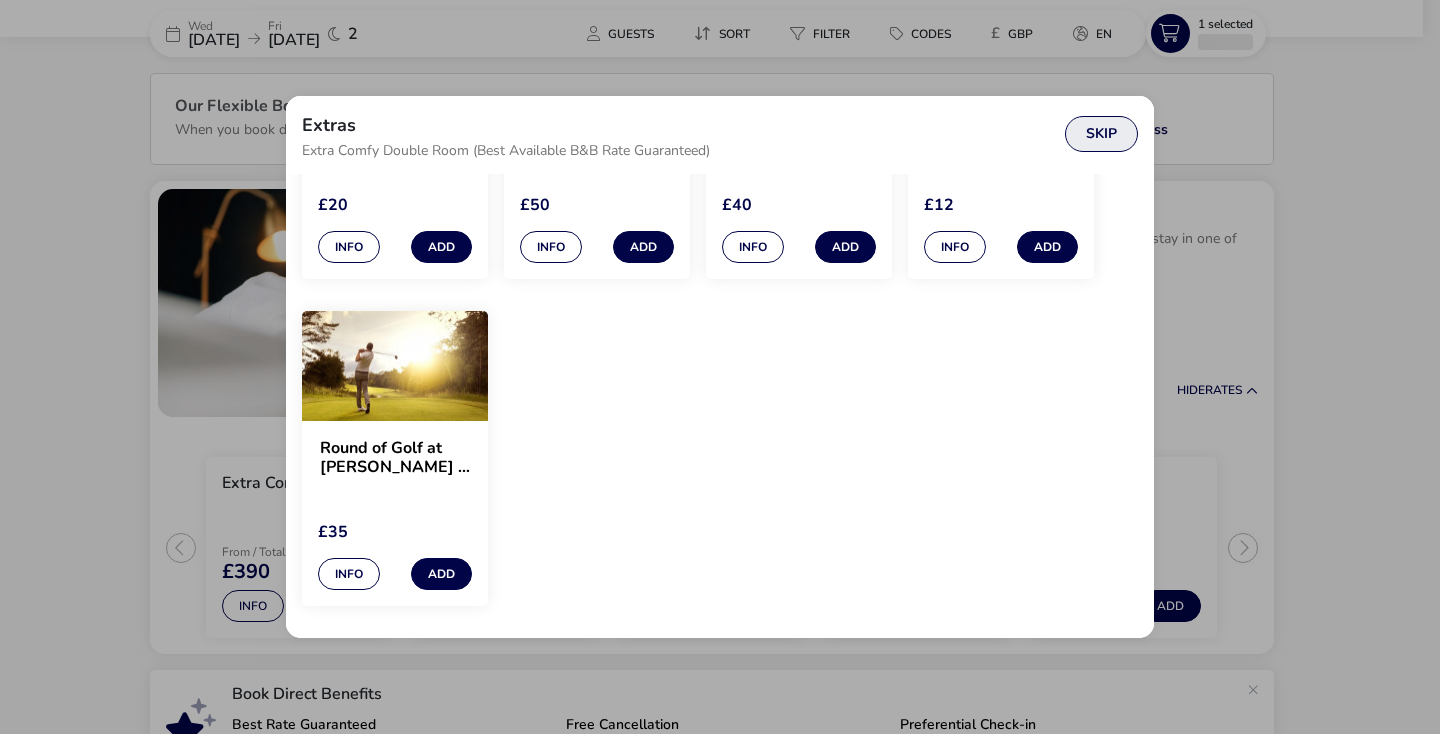 click on "Skip" at bounding box center (1101, 134) 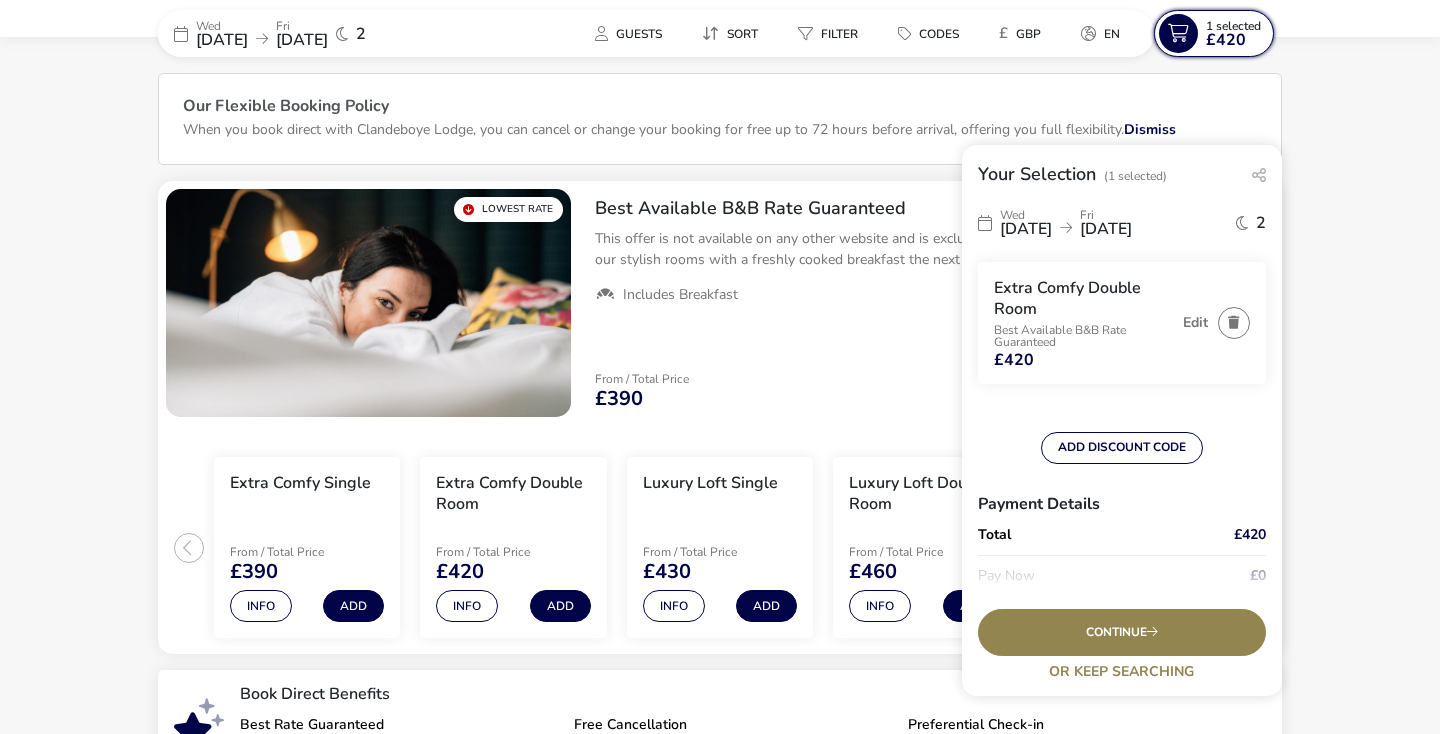 click on "£420" at bounding box center [1226, 40] 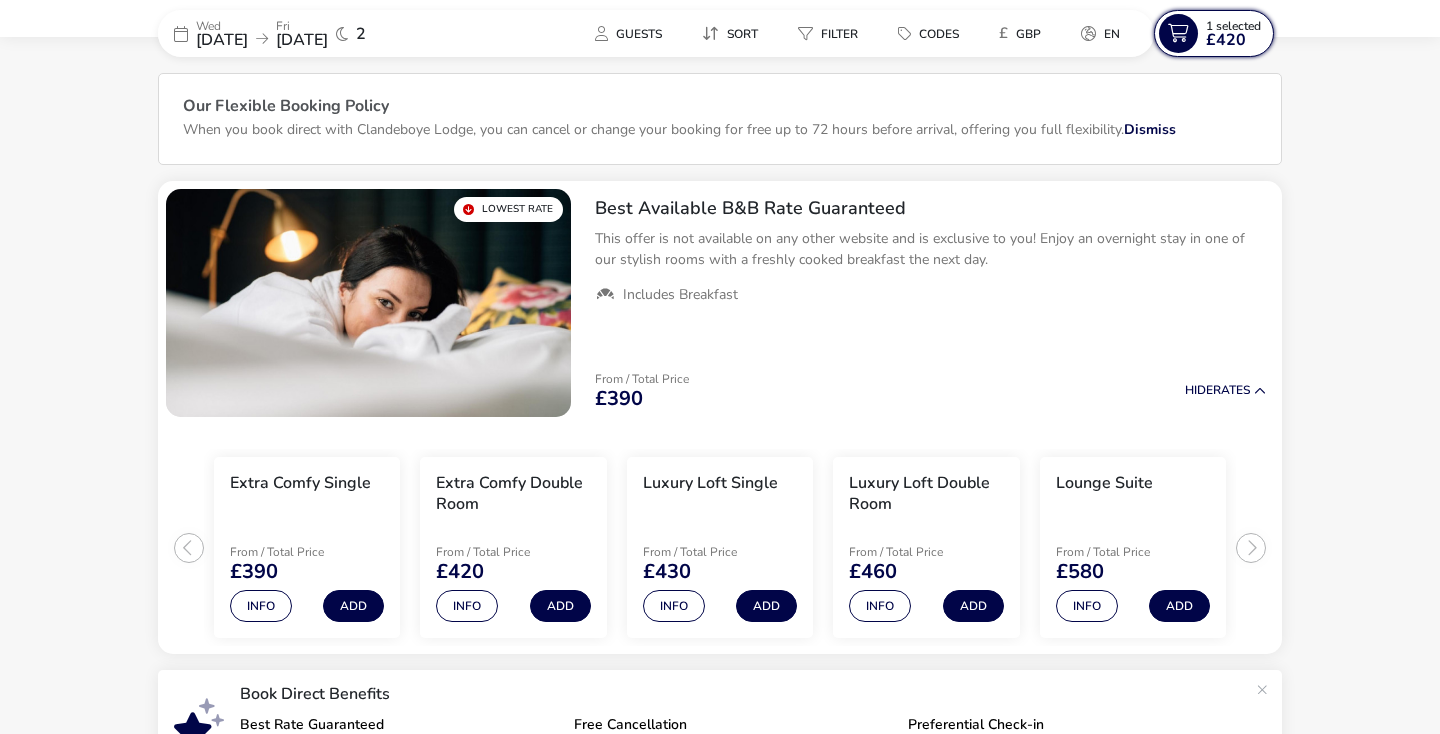 click on "£420" at bounding box center (1226, 40) 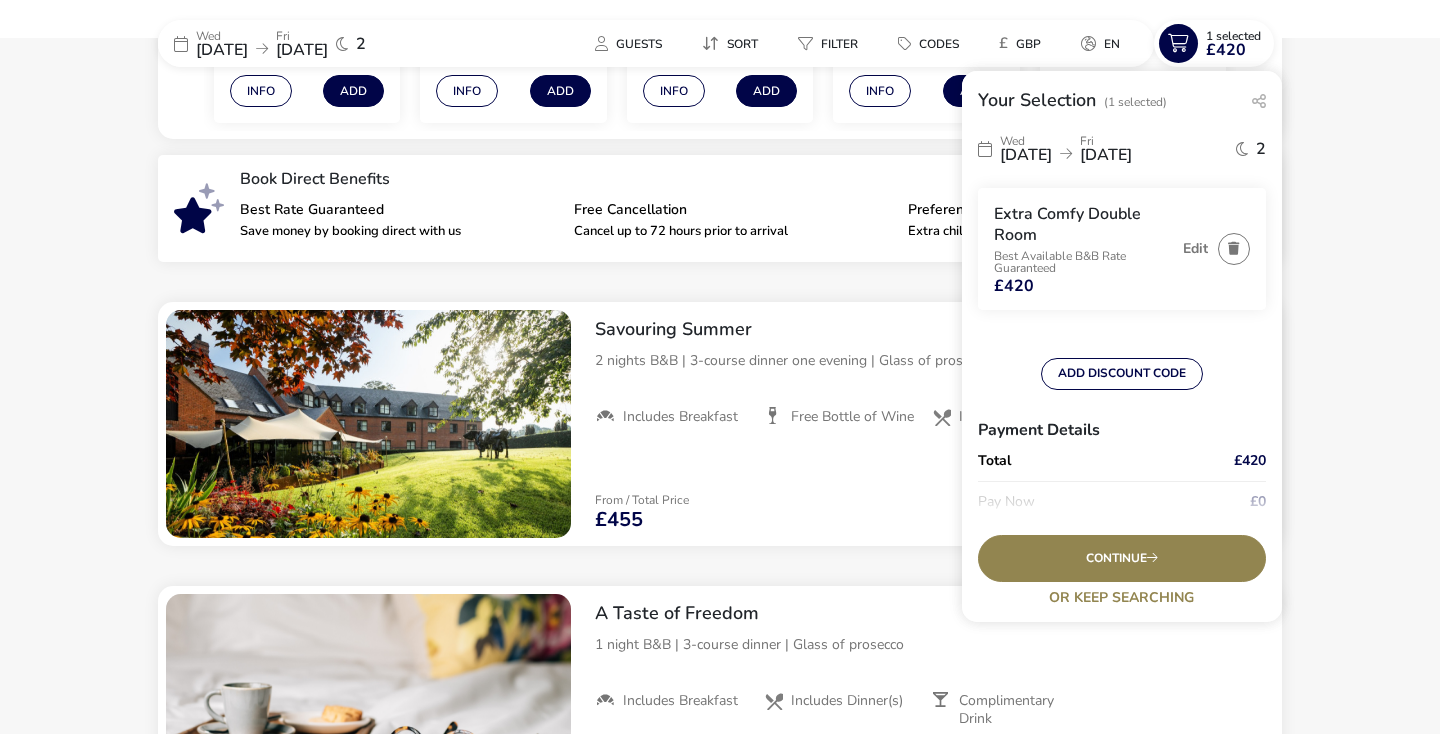 scroll, scrollTop: 584, scrollLeft: 0, axis: vertical 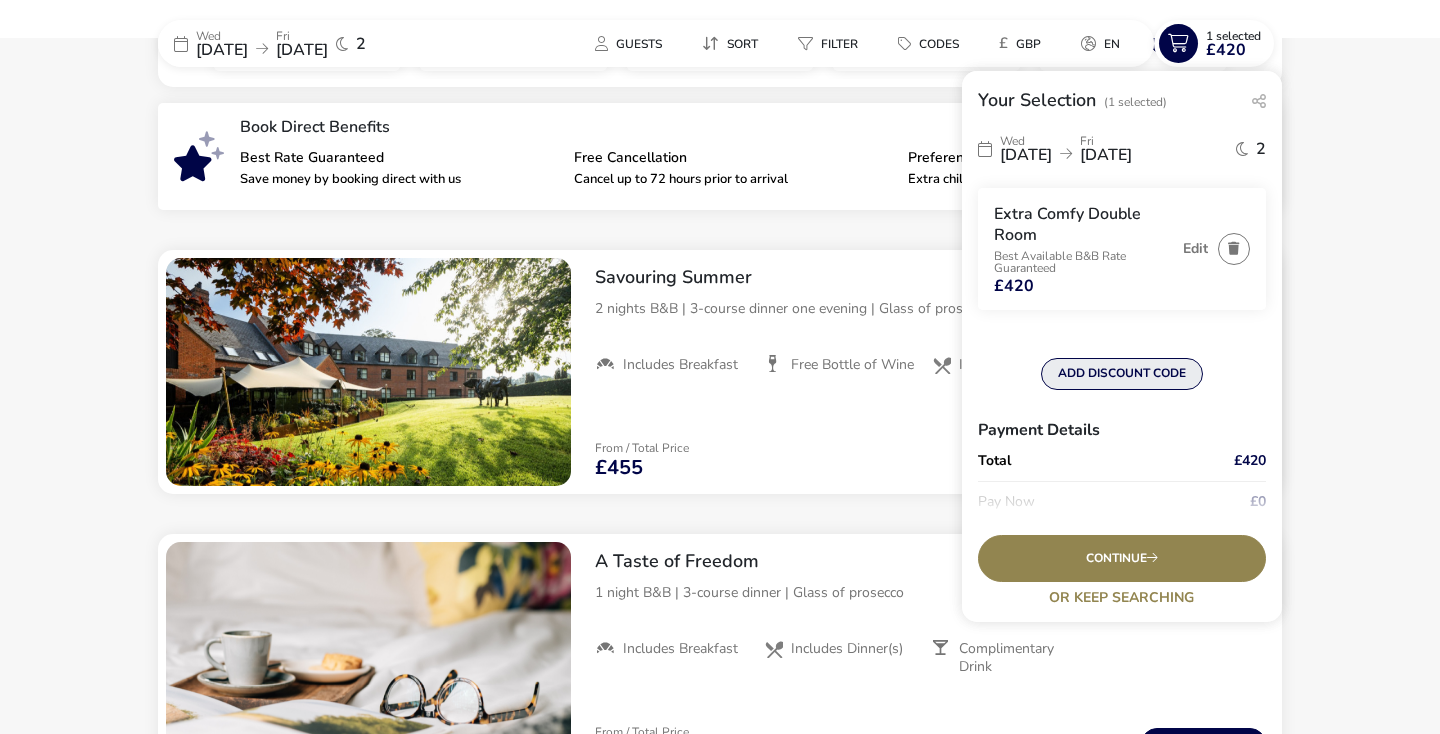 click on "ADD DISCOUNT CODE" at bounding box center (1122, 374) 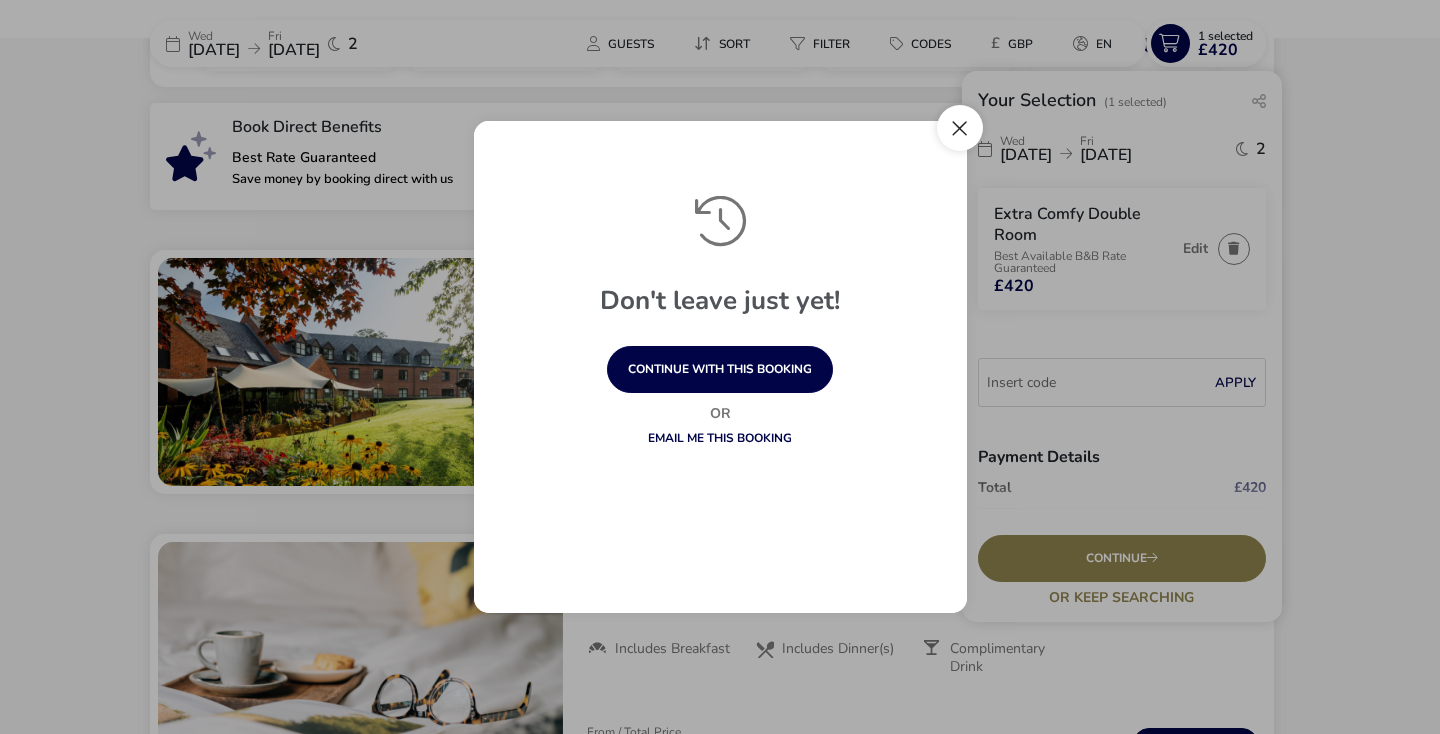 click at bounding box center [960, 128] 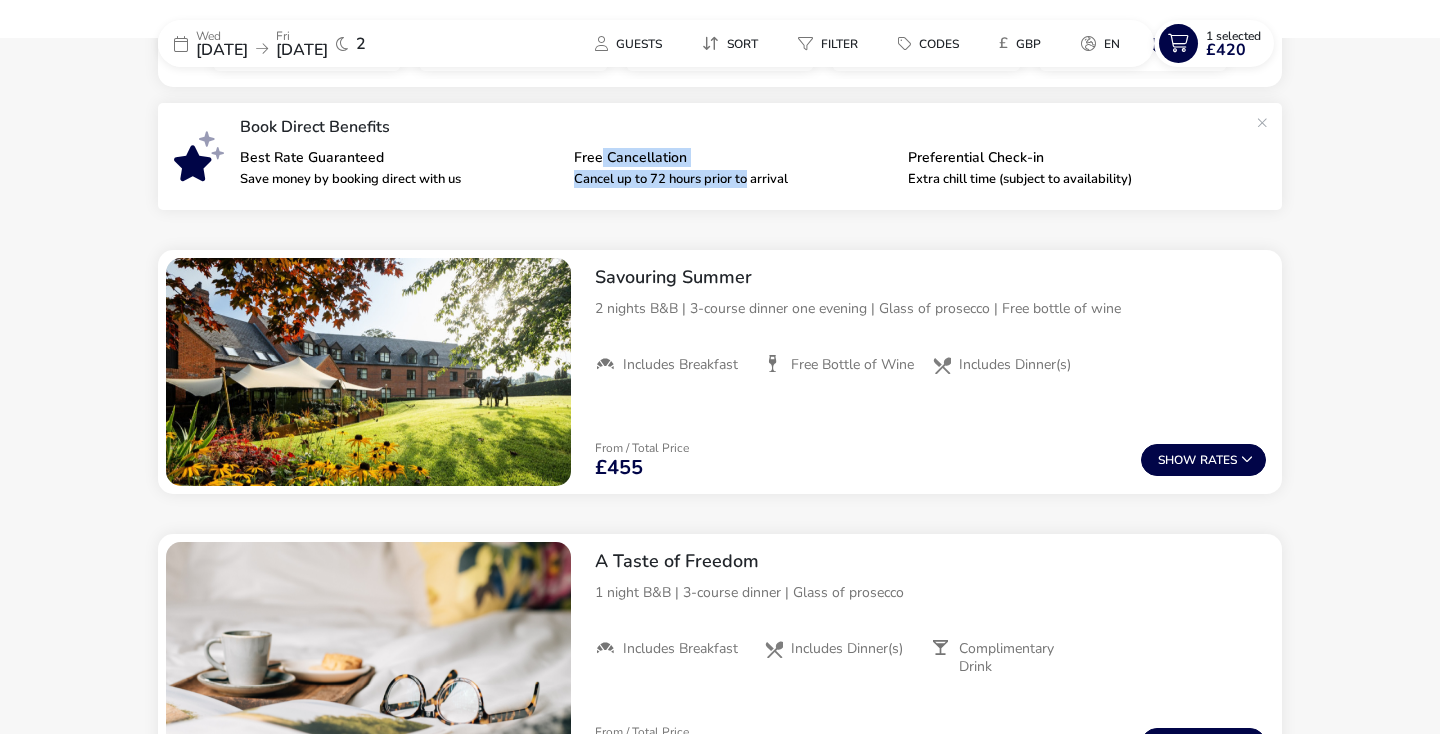 drag, startPoint x: 603, startPoint y: 147, endPoint x: 751, endPoint y: 173, distance: 150.26643 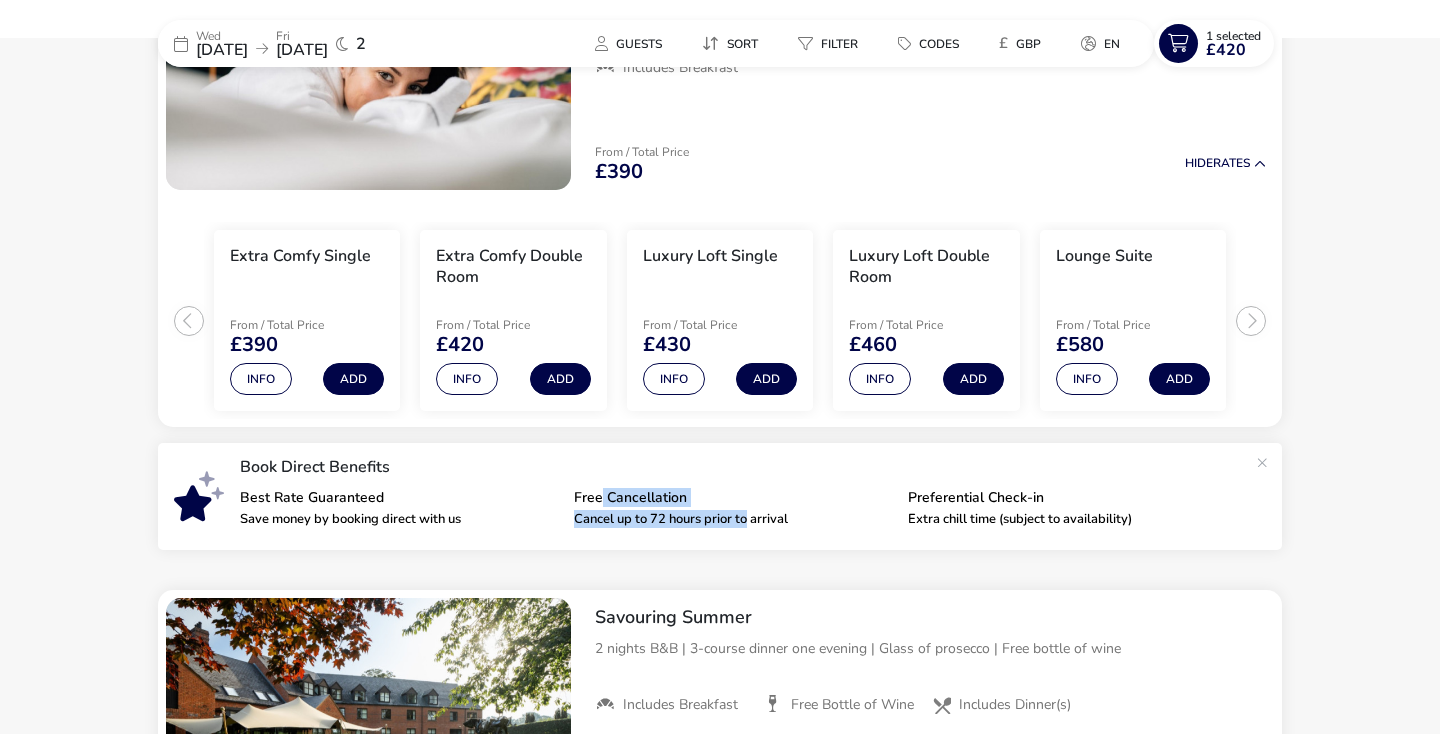 scroll, scrollTop: 253, scrollLeft: 0, axis: vertical 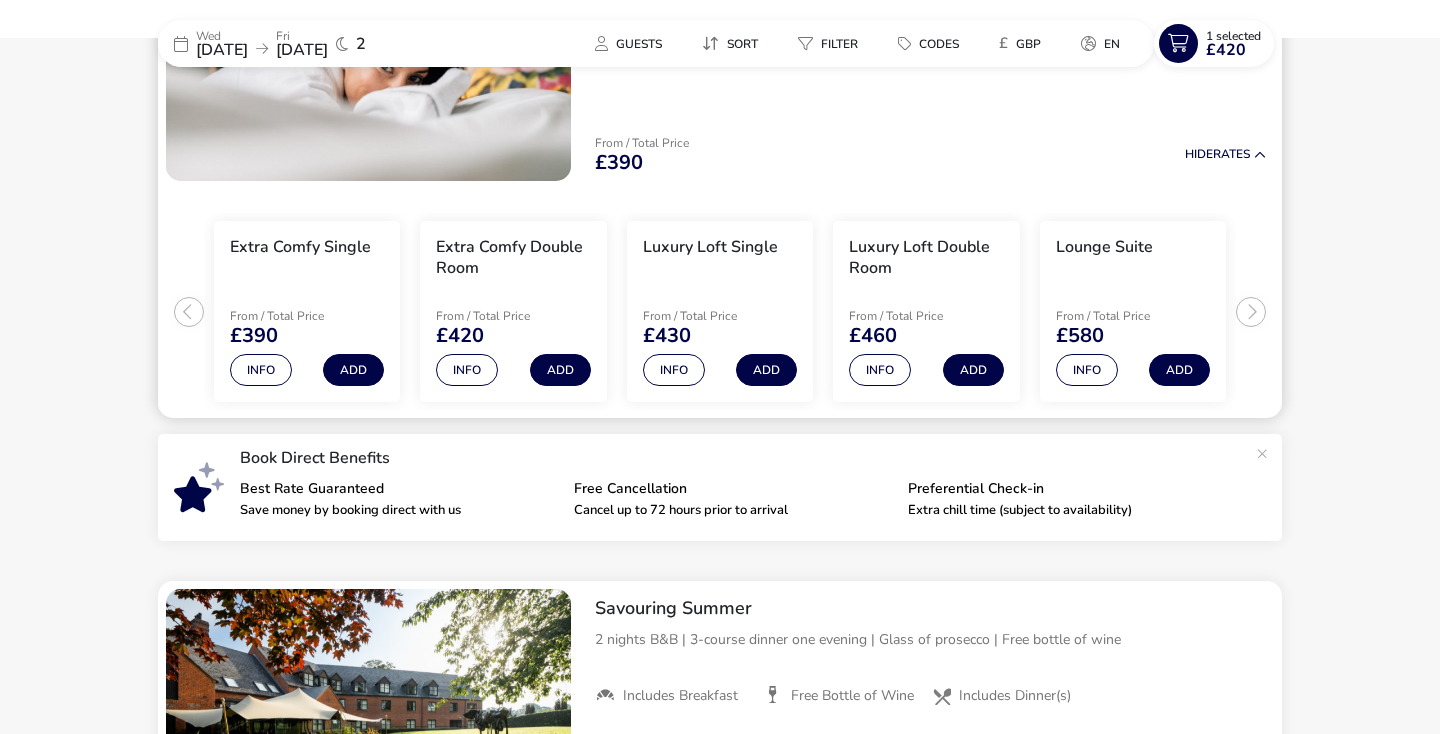 click on "Extra Comfy Single" at bounding box center [300, 247] 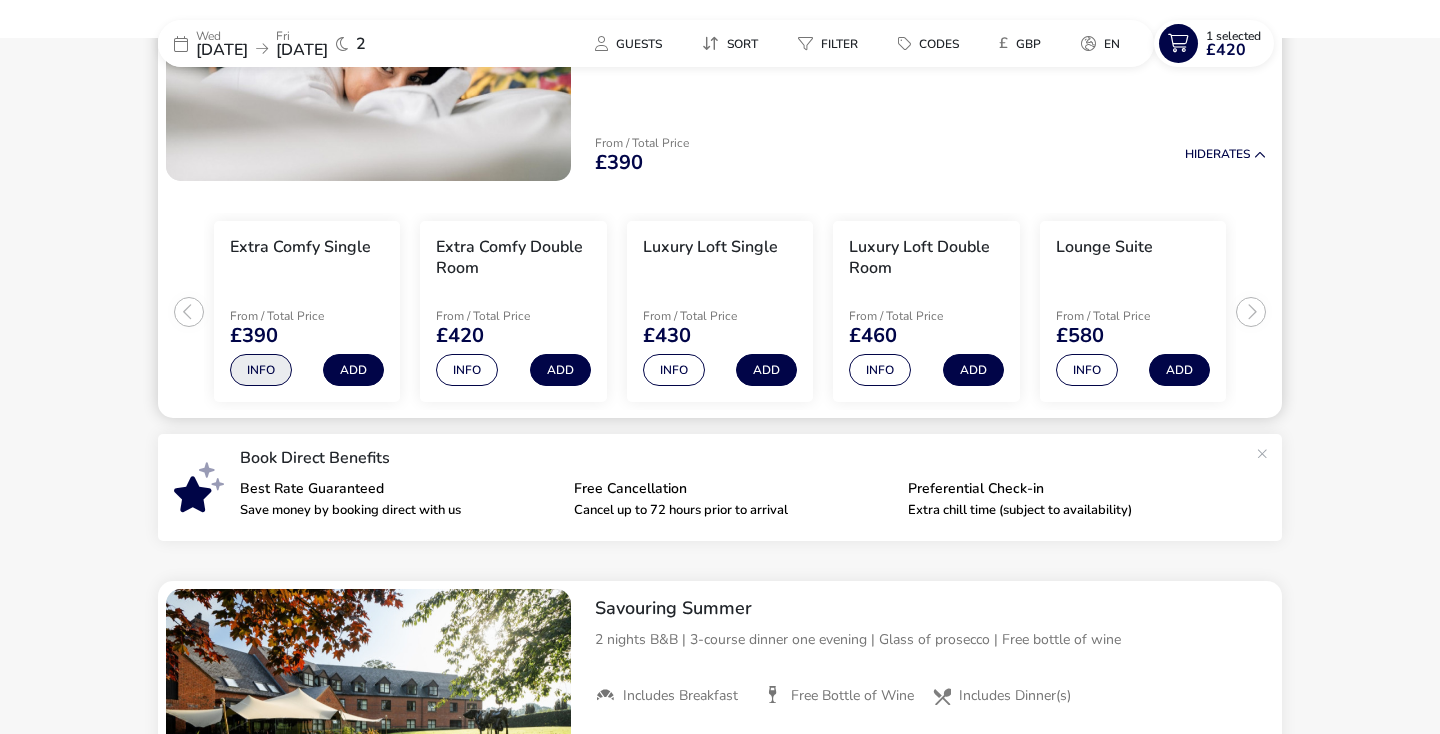 click on "Info" at bounding box center (261, 370) 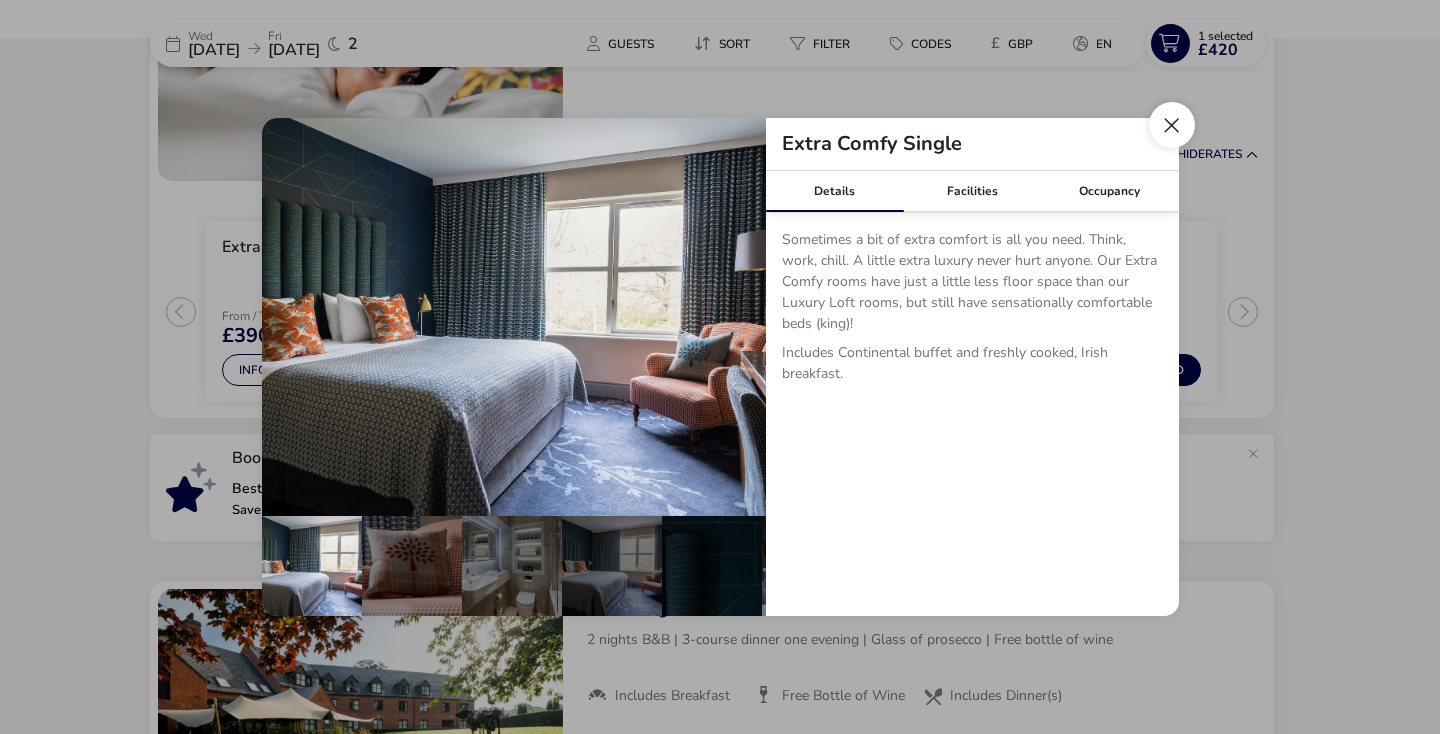 click at bounding box center (1172, 125) 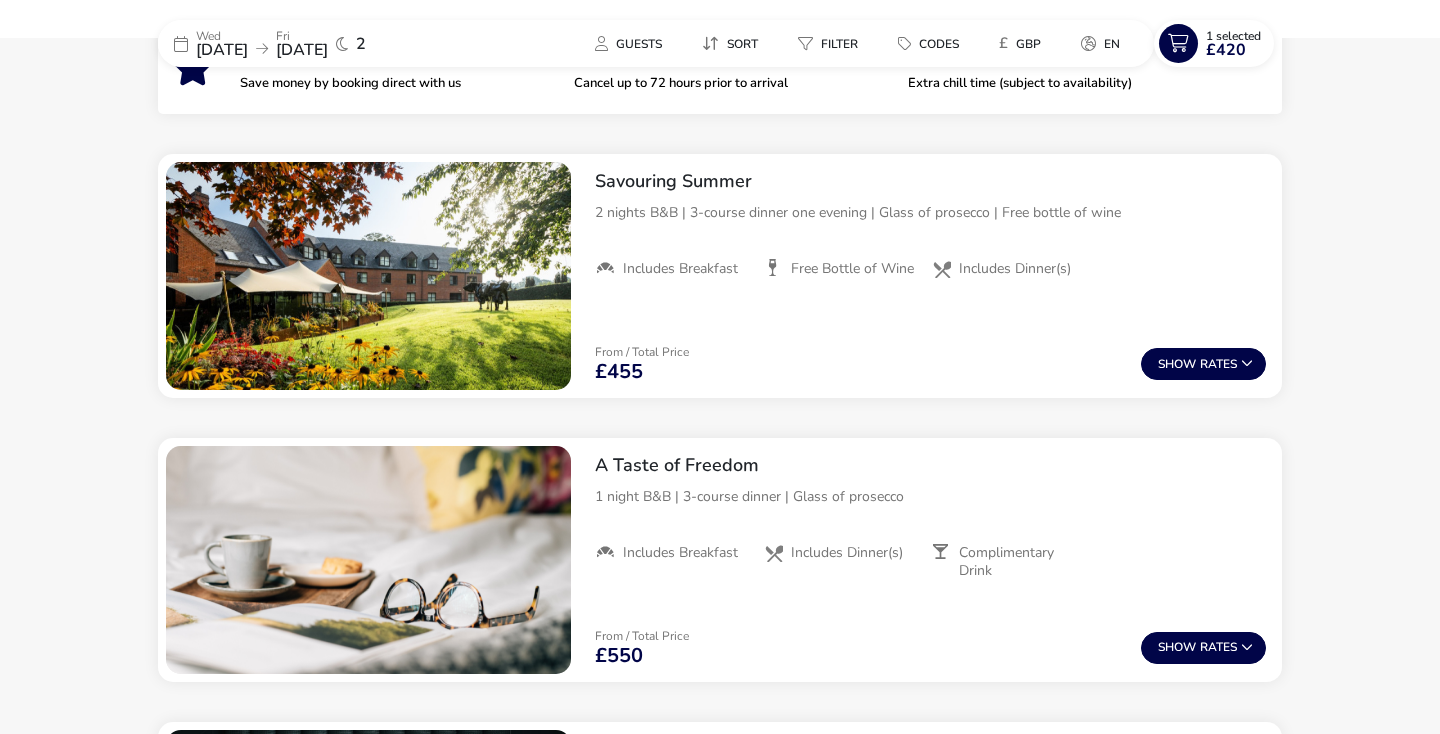 scroll, scrollTop: 697, scrollLeft: 0, axis: vertical 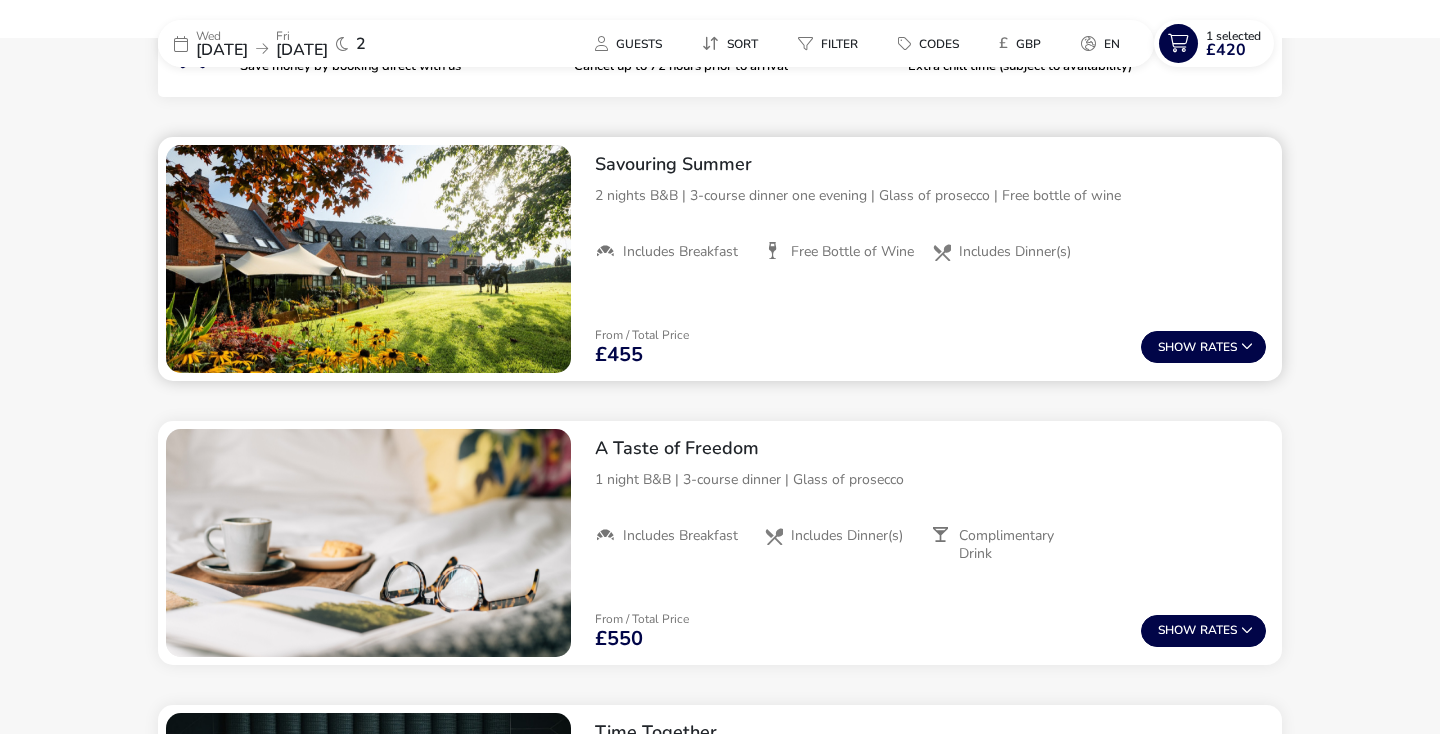 click on "From / Total Price  £455 Show   Rates" at bounding box center (930, 347) 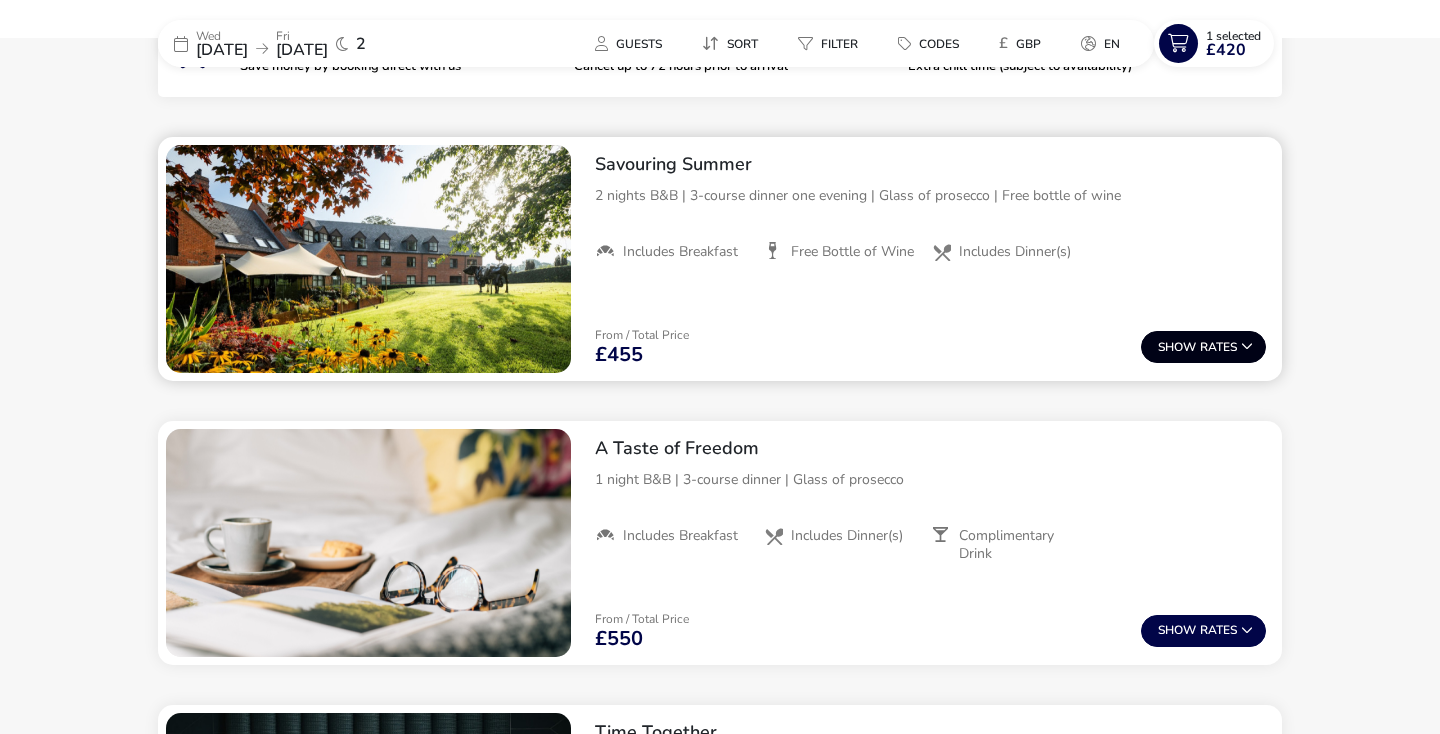 click on "Show" at bounding box center [1179, 347] 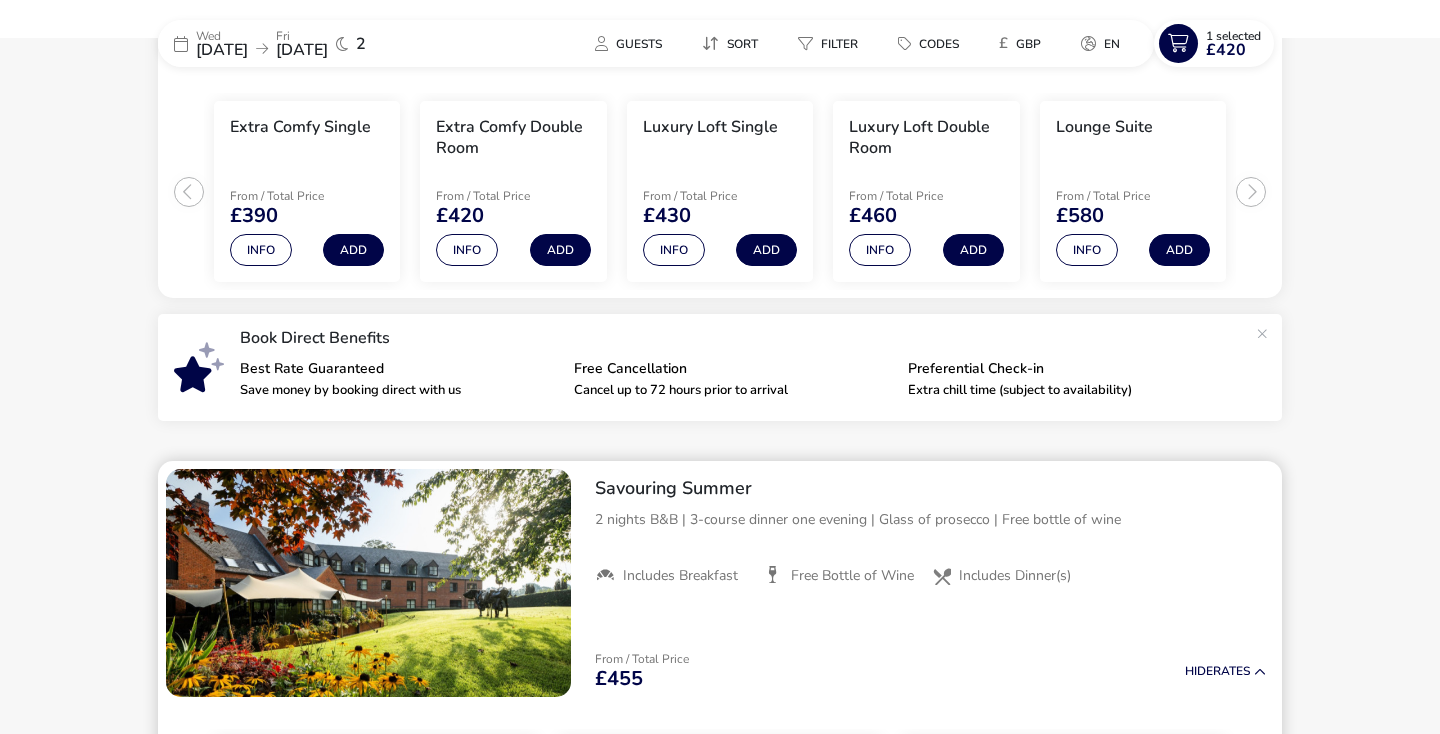 scroll, scrollTop: 827, scrollLeft: 0, axis: vertical 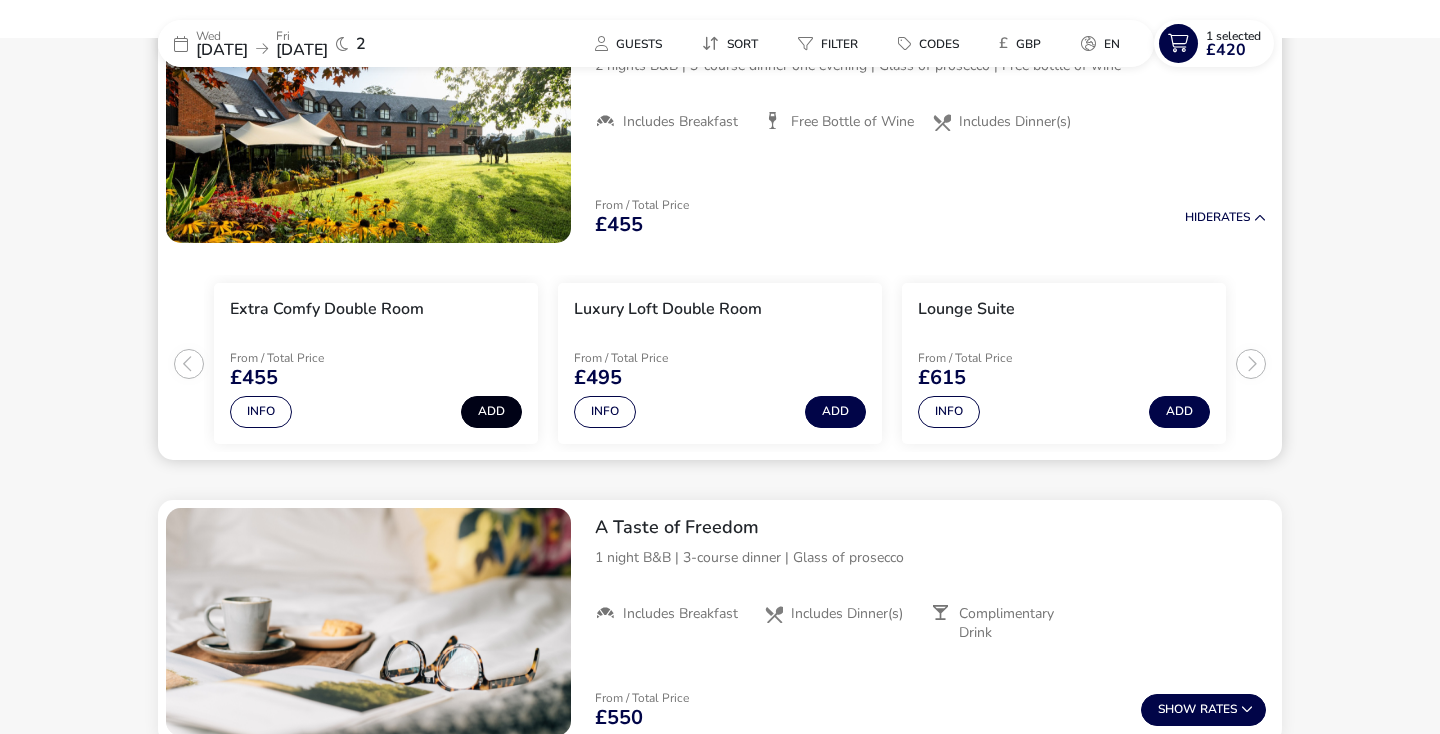 click on "Add" at bounding box center (491, 412) 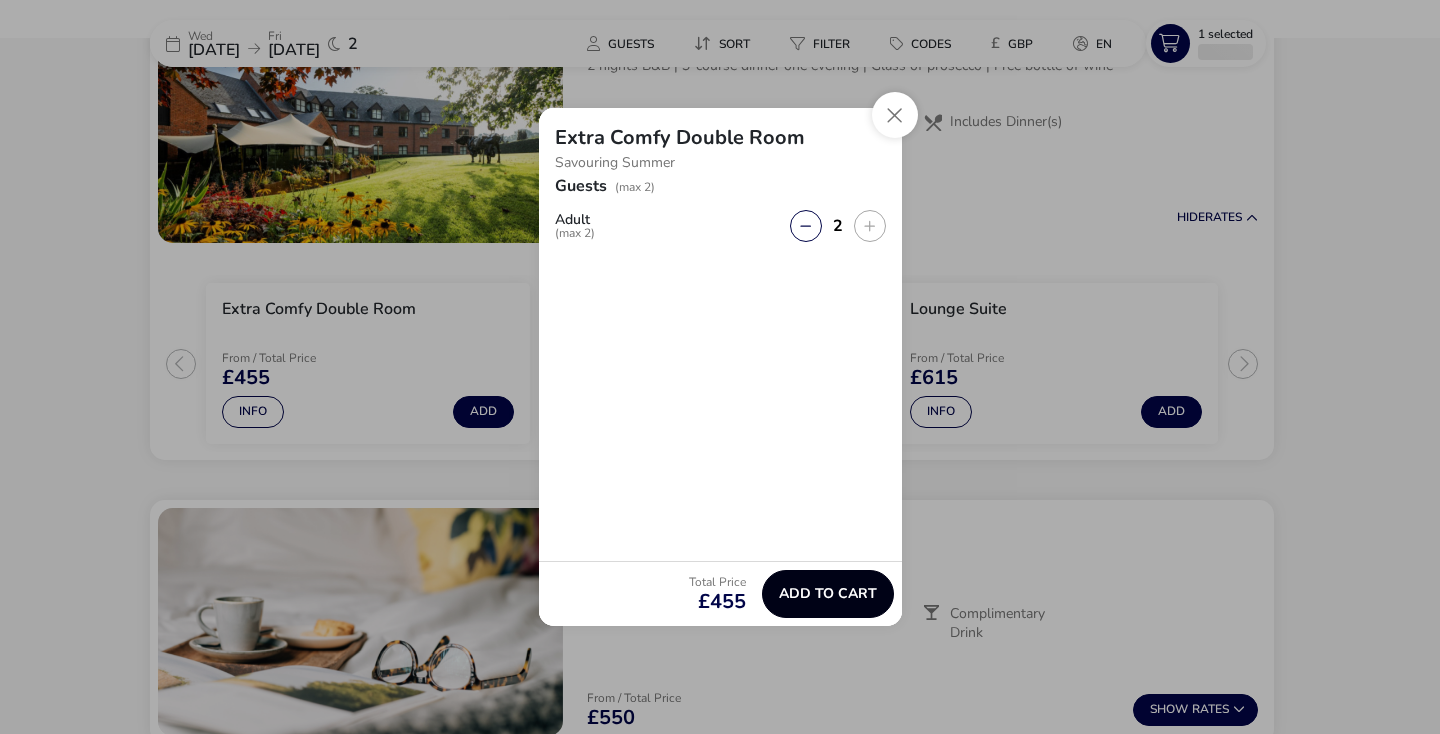click on "Add to cart" at bounding box center (828, 593) 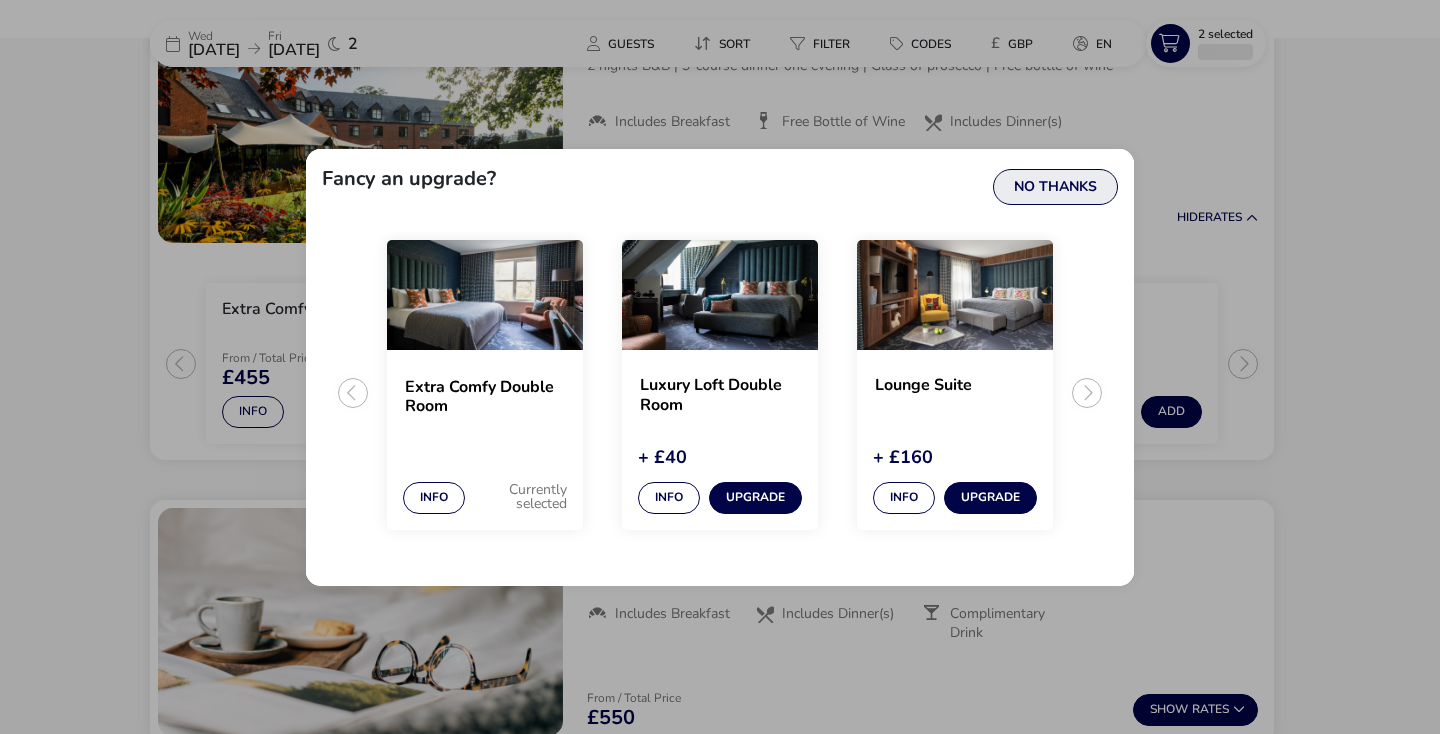 click on "No Thanks" at bounding box center (1055, 187) 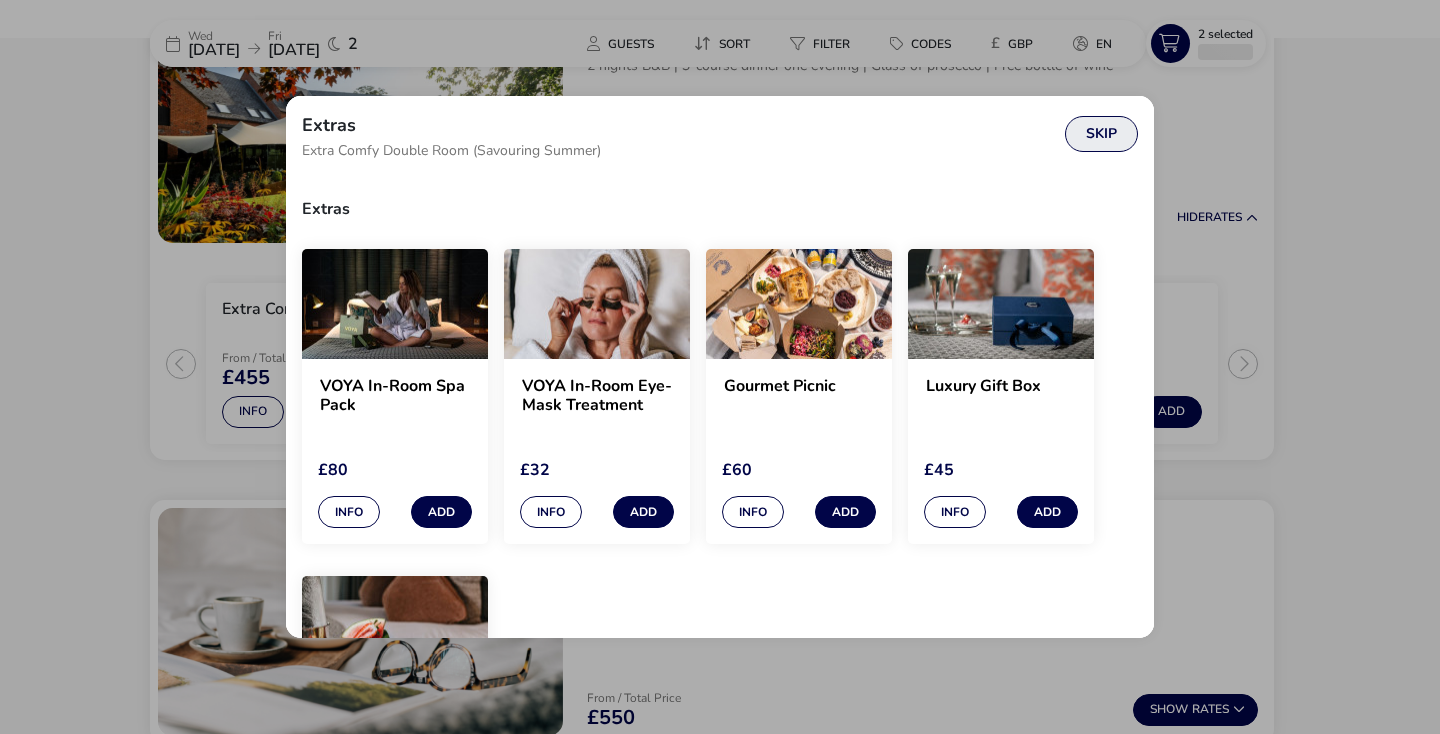 click on "Skip" at bounding box center (1101, 134) 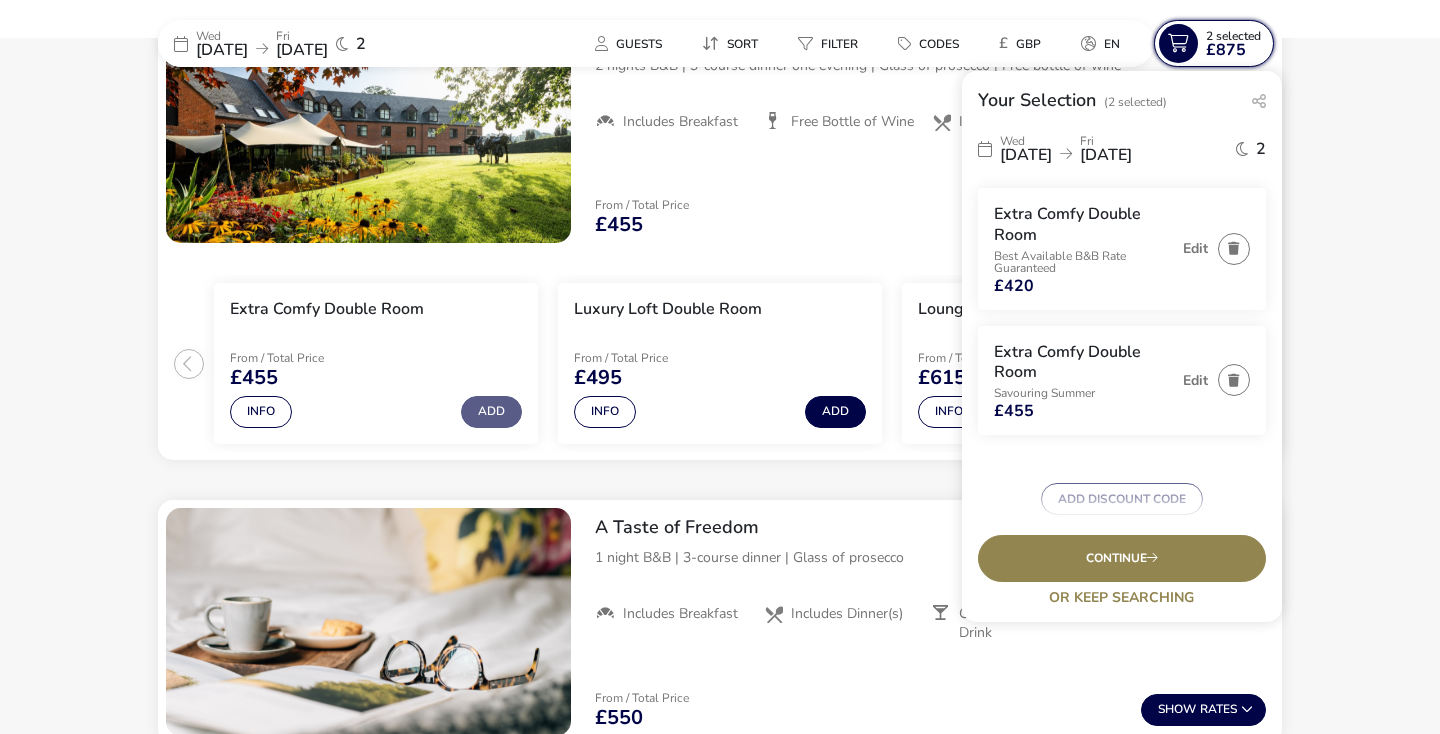click on "2 Selected" at bounding box center (1233, 36) 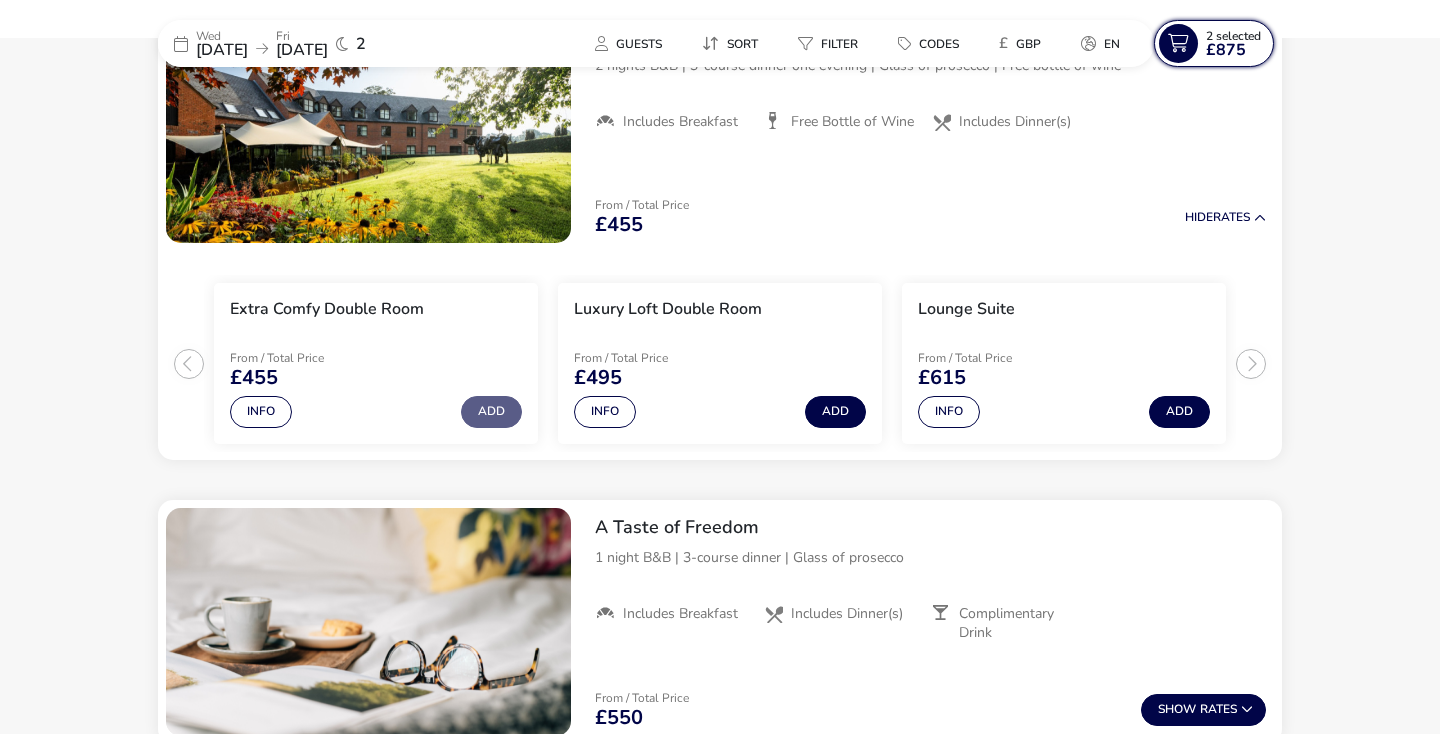 click on "2 Selected" at bounding box center [1233, 36] 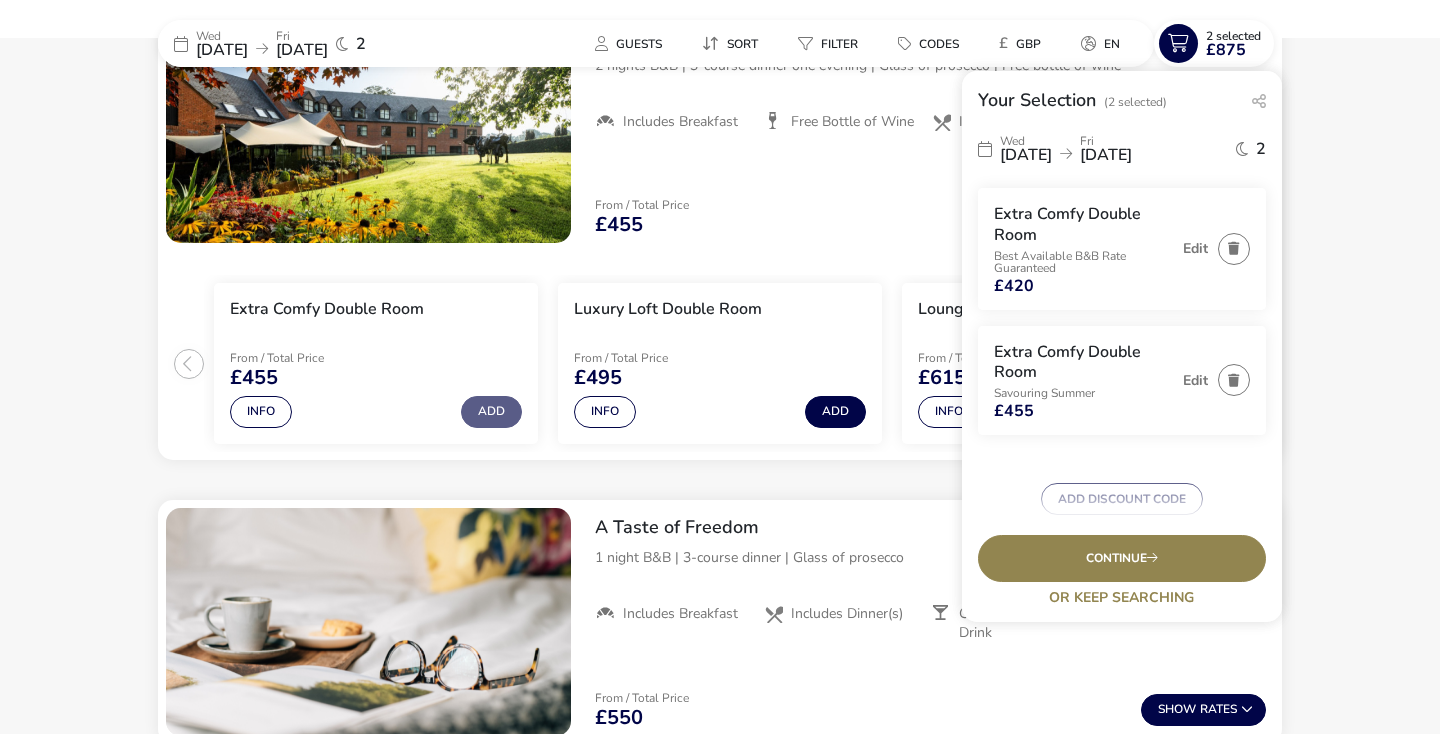 click on "[DATE] [DATE] 2 Guests Sort Filter Codes £ GBP en  2 Selected  £875 Your Selection  (2 Selected)  [DATE] [DATE] 2  Extra Comfy Double Room   Best Available B&B Rate Guaranteed  £420 Edit  Extra Comfy Double Room   Savouring Summer  £455 Edit  ADD DISCOUNT CODE   Payment Details   Total   £875  Pay Now £0 Pay Later £875  Continue   Or Keep Searching  Our Flexible Booking Policy When you book direct with [GEOGRAPHIC_DATA], you can cancel or change your booking for free up to 72 hours before arrival, offering you full flexibility.  Dismiss  Lowest Rate  Best Available B&B Rate Guaranteed This offer is not available on any other website and is exclusive to you! Enjoy an overnight stay in one of our stylish rooms with a freshly cooked breakfast the next day.    Includes Breakfast  From / Total Price  £390 Hide   Rates   Extra Comfy Single   From / Total Price  £390  Info   Add   Extra Comfy Double Room   From / Total Price  £420  Info   Add   Luxury Loft Single" 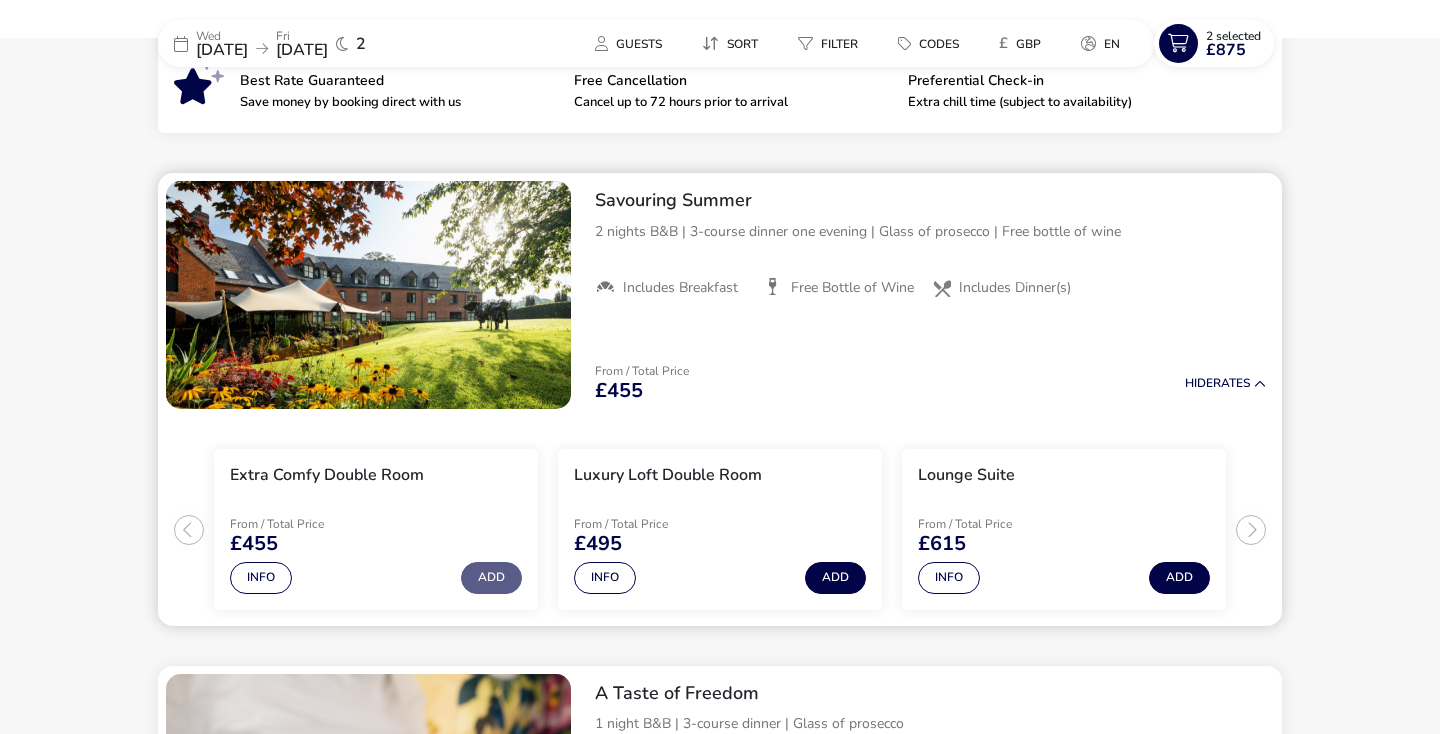 scroll, scrollTop: 663, scrollLeft: 0, axis: vertical 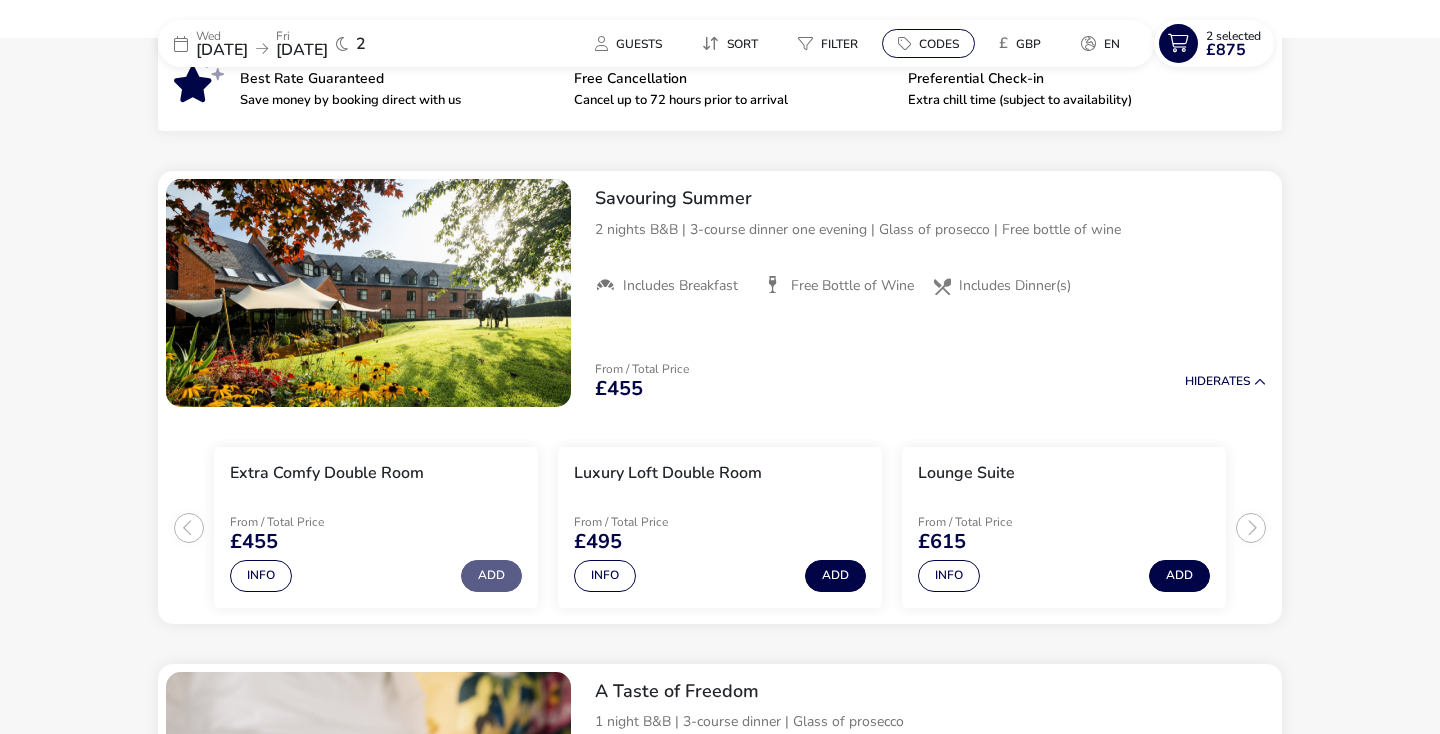 click on "Codes" 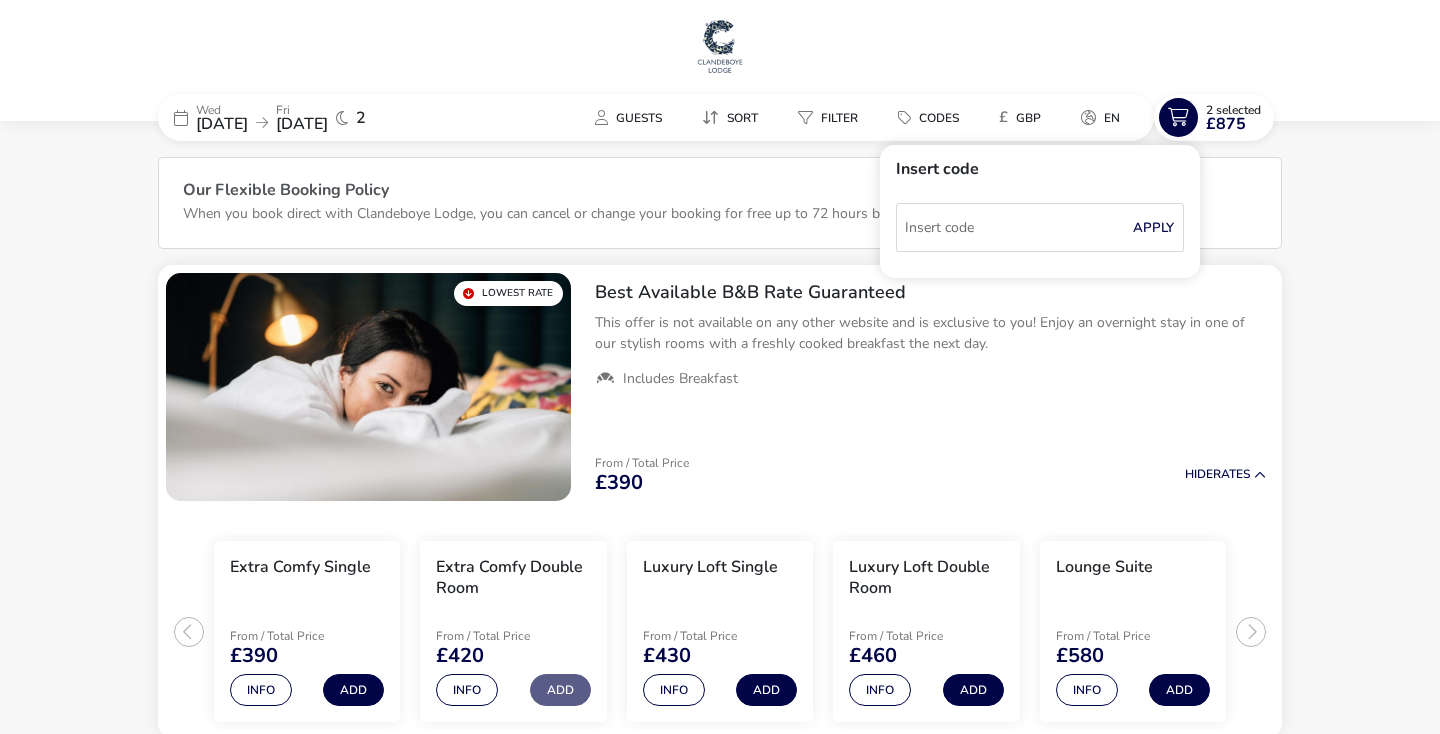 scroll, scrollTop: 0, scrollLeft: 0, axis: both 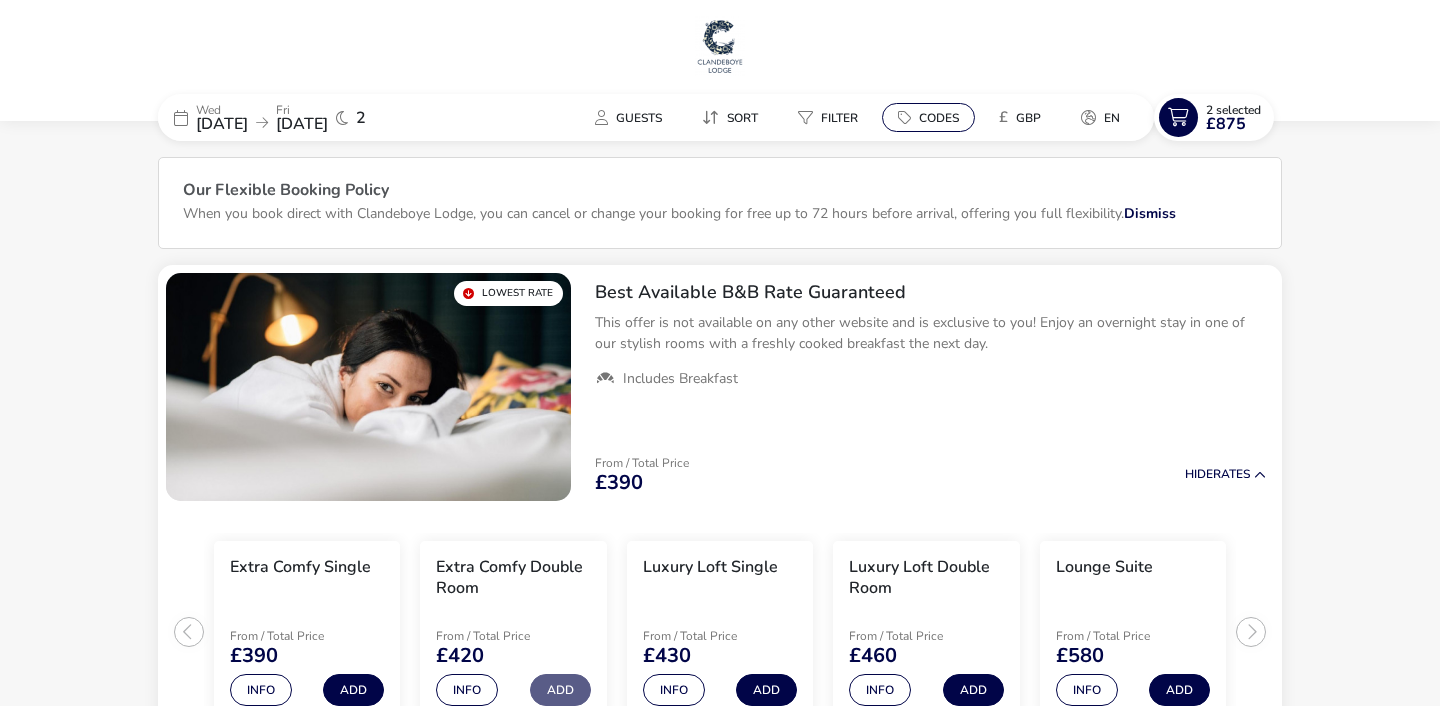 click 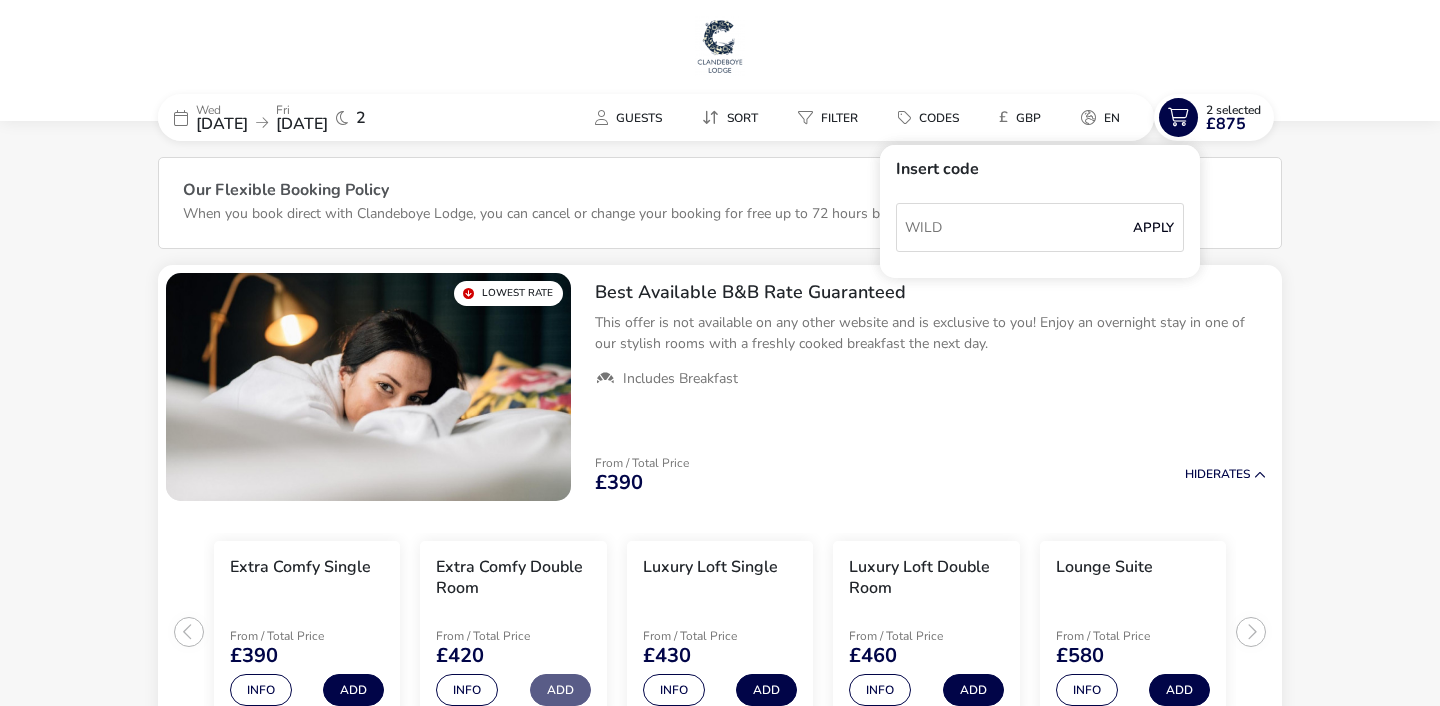 type on "WILD" 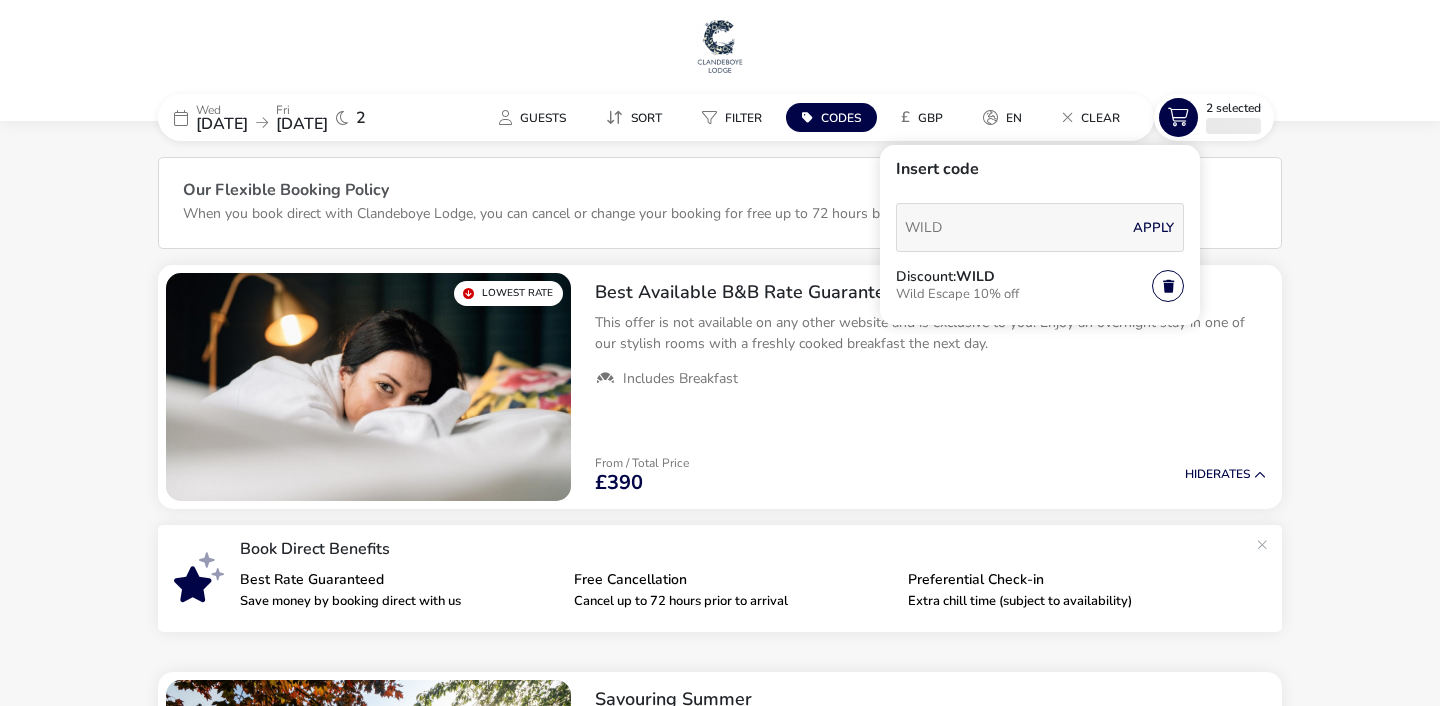 type 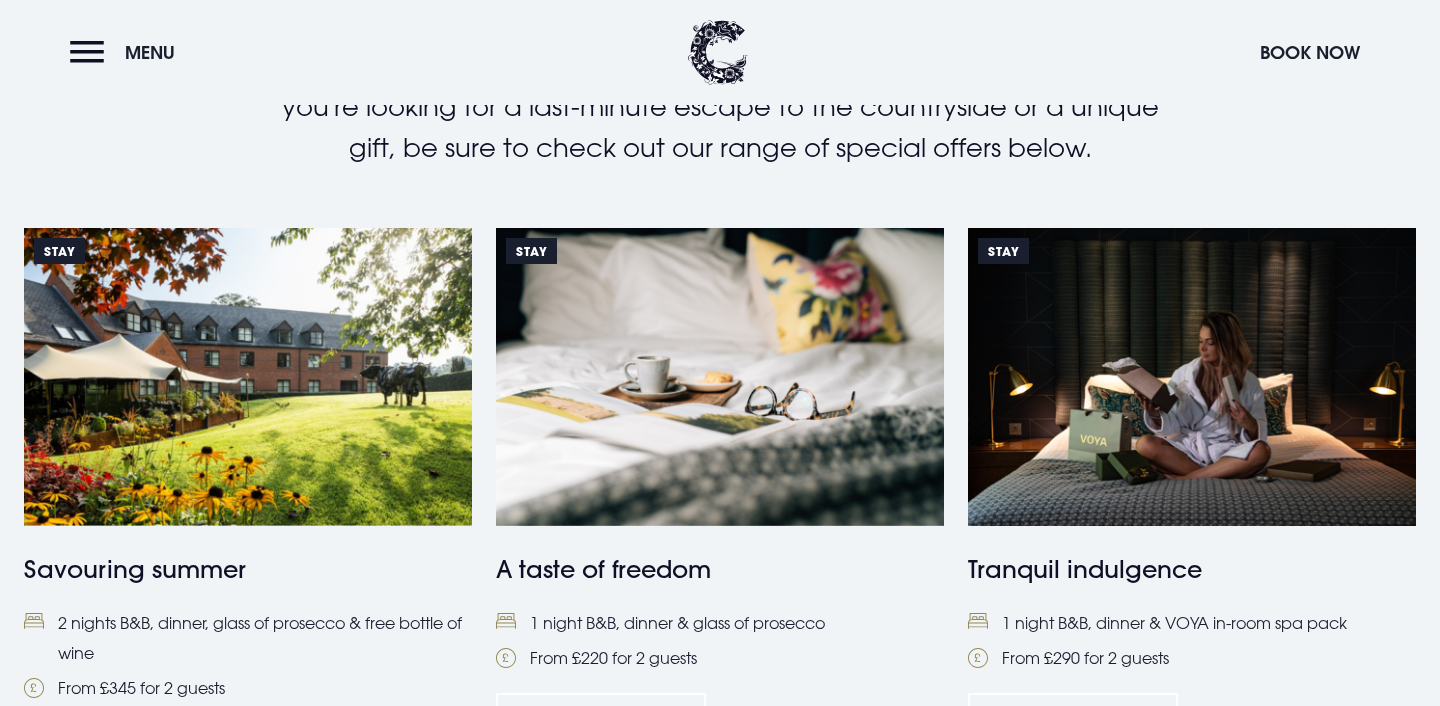 scroll, scrollTop: 0, scrollLeft: 0, axis: both 